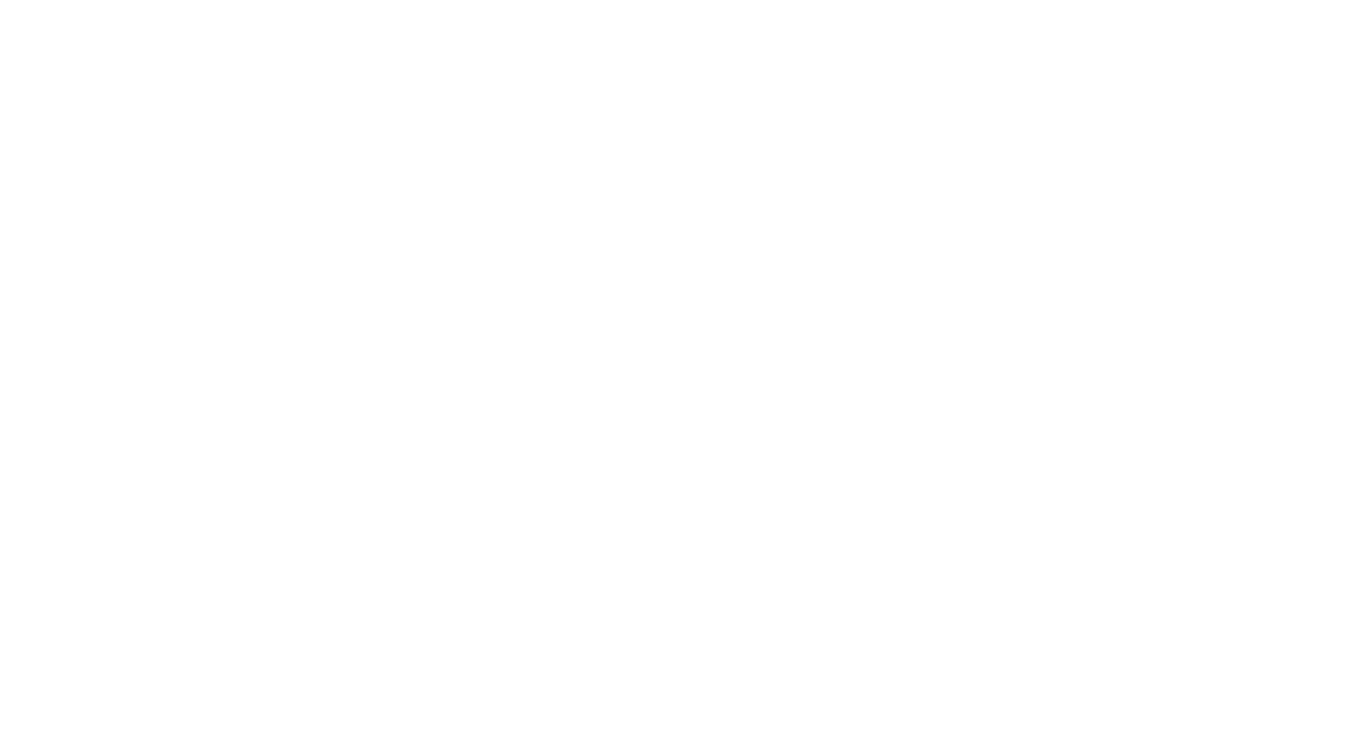 scroll, scrollTop: 0, scrollLeft: 0, axis: both 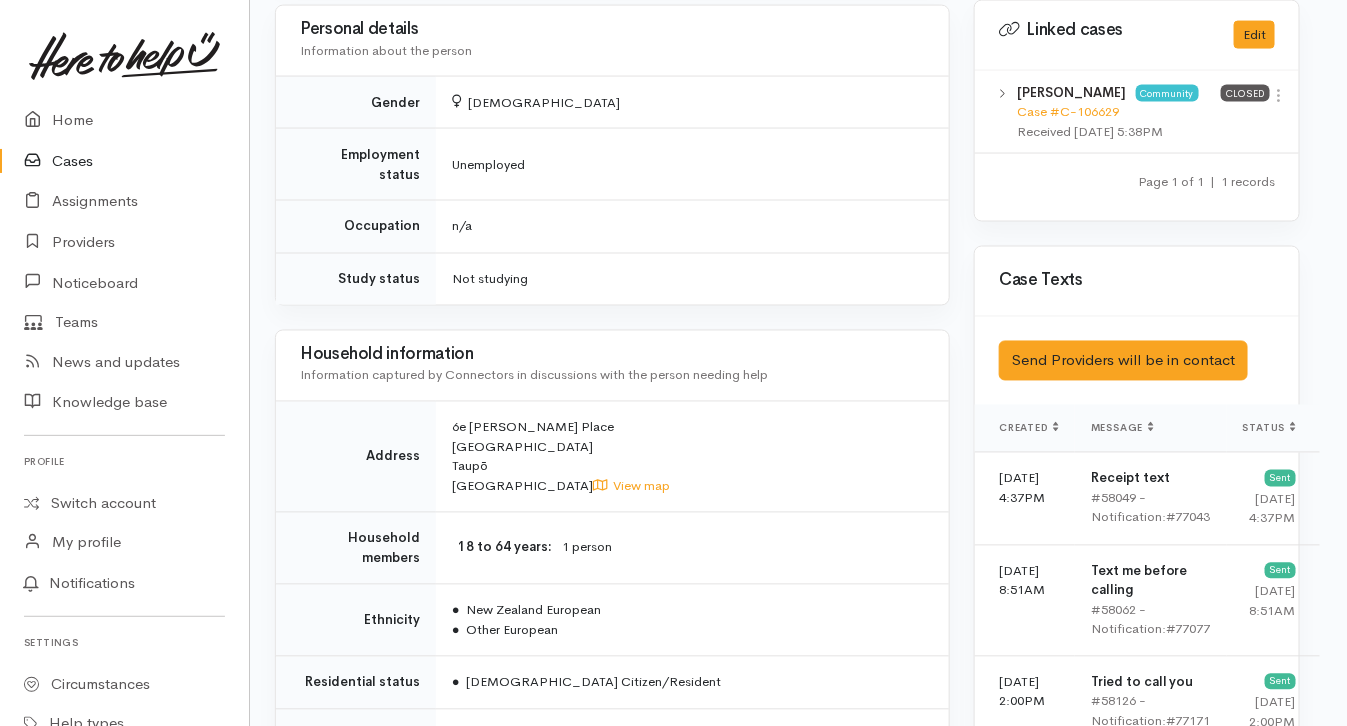 click on "**********" at bounding box center [612, 1005] 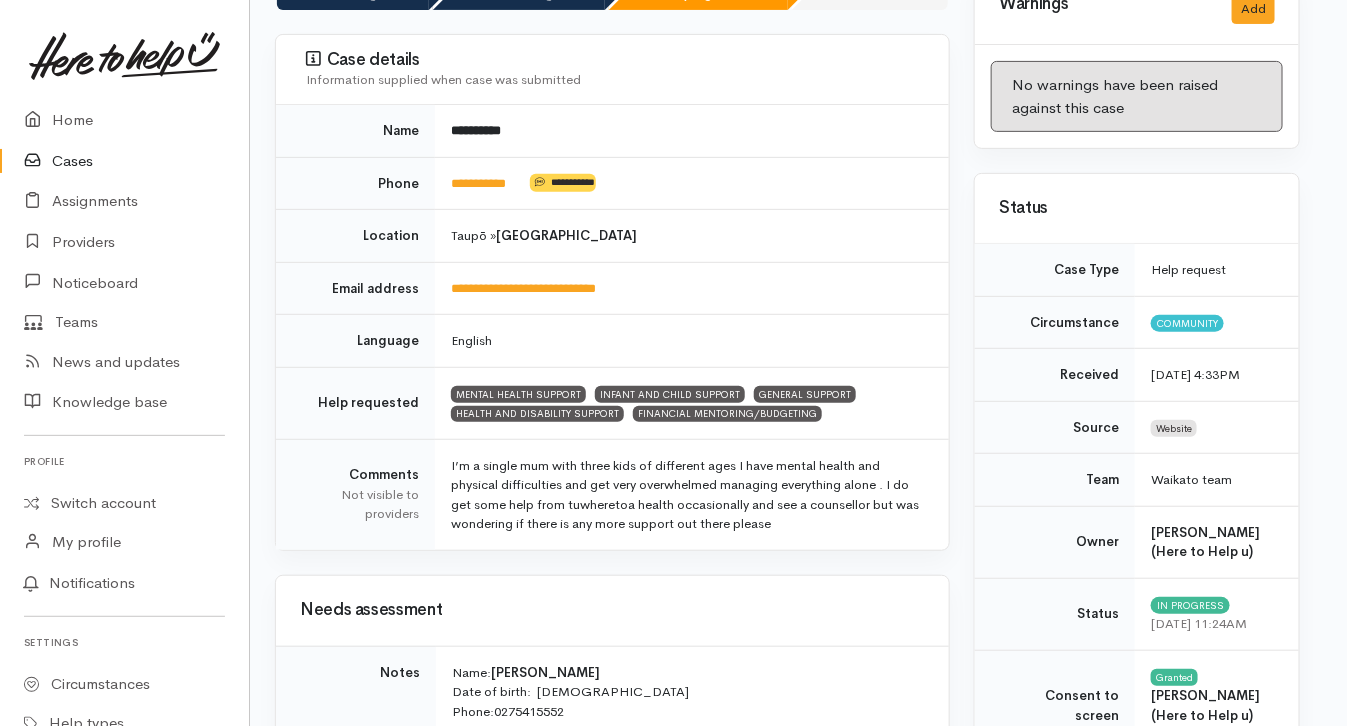 scroll, scrollTop: 0, scrollLeft: 11, axis: horizontal 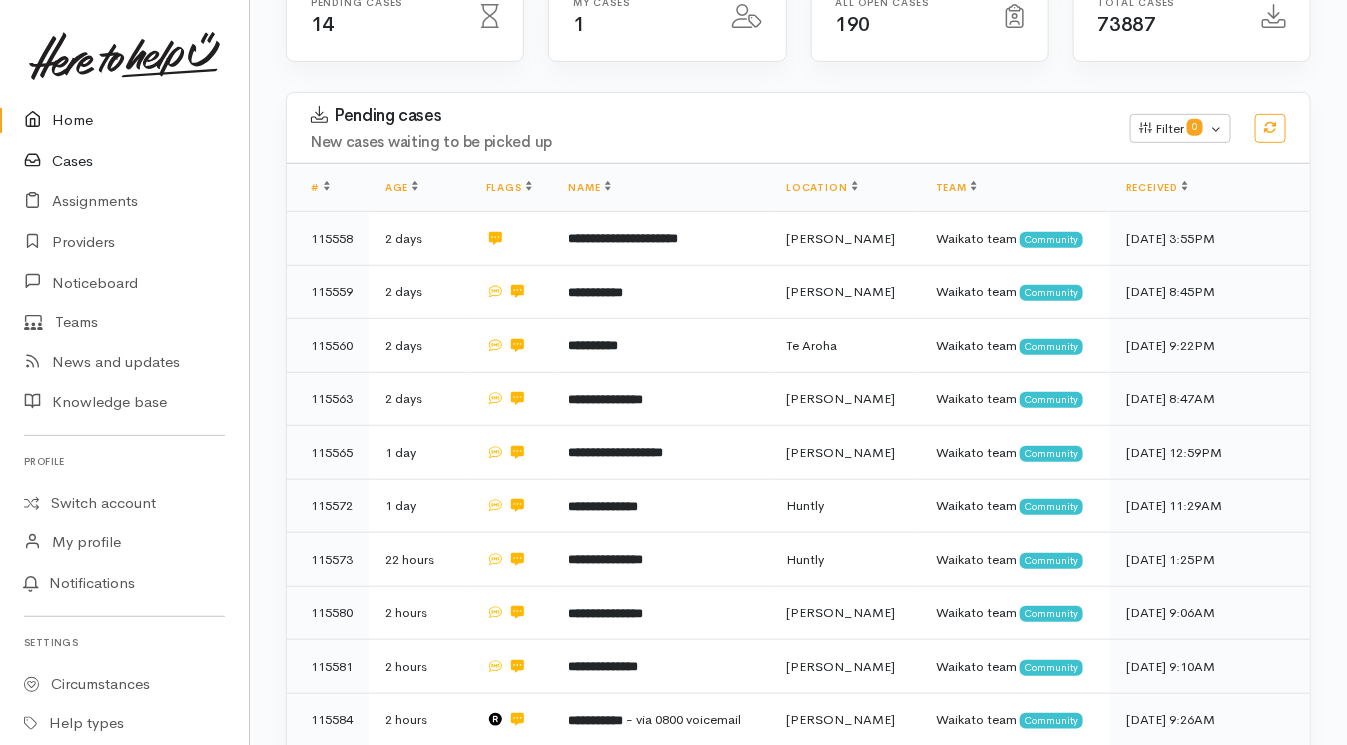click on "Cases" at bounding box center [124, 161] 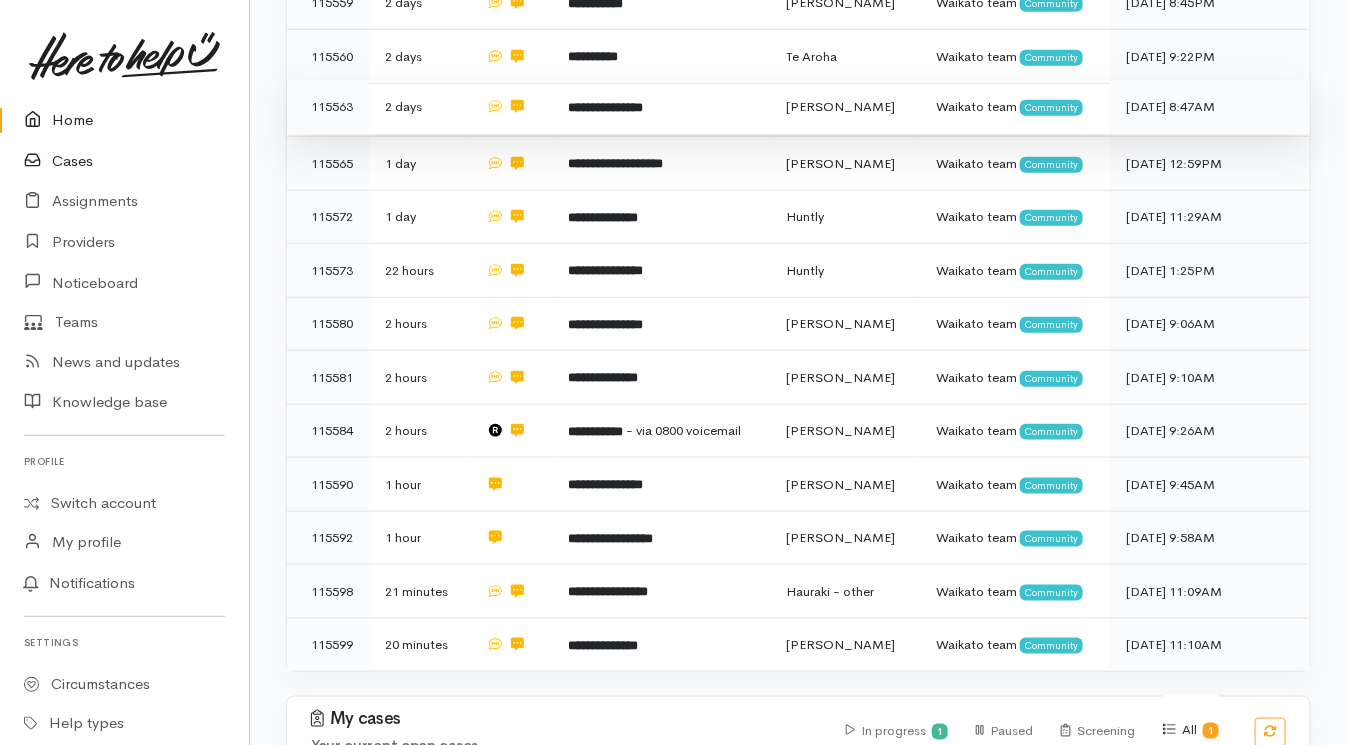 scroll, scrollTop: 697, scrollLeft: 0, axis: vertical 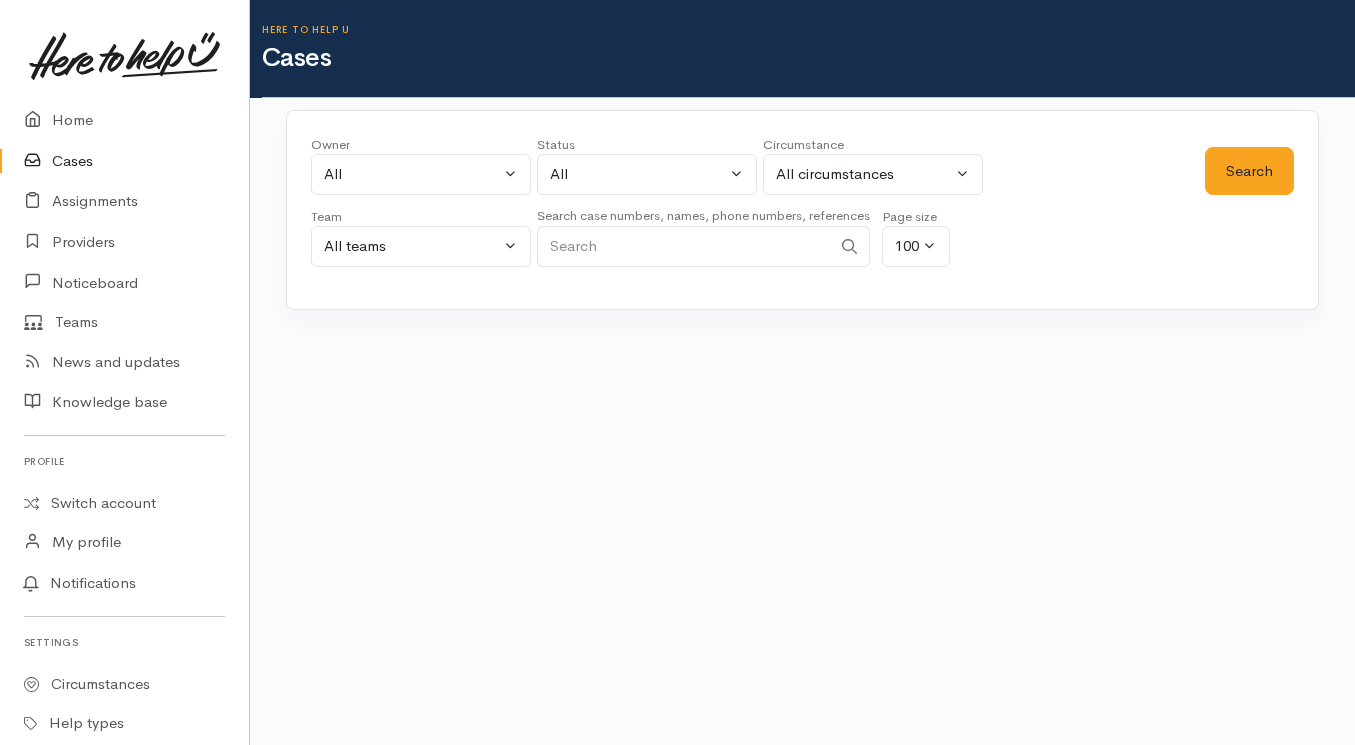 click at bounding box center (684, 246) 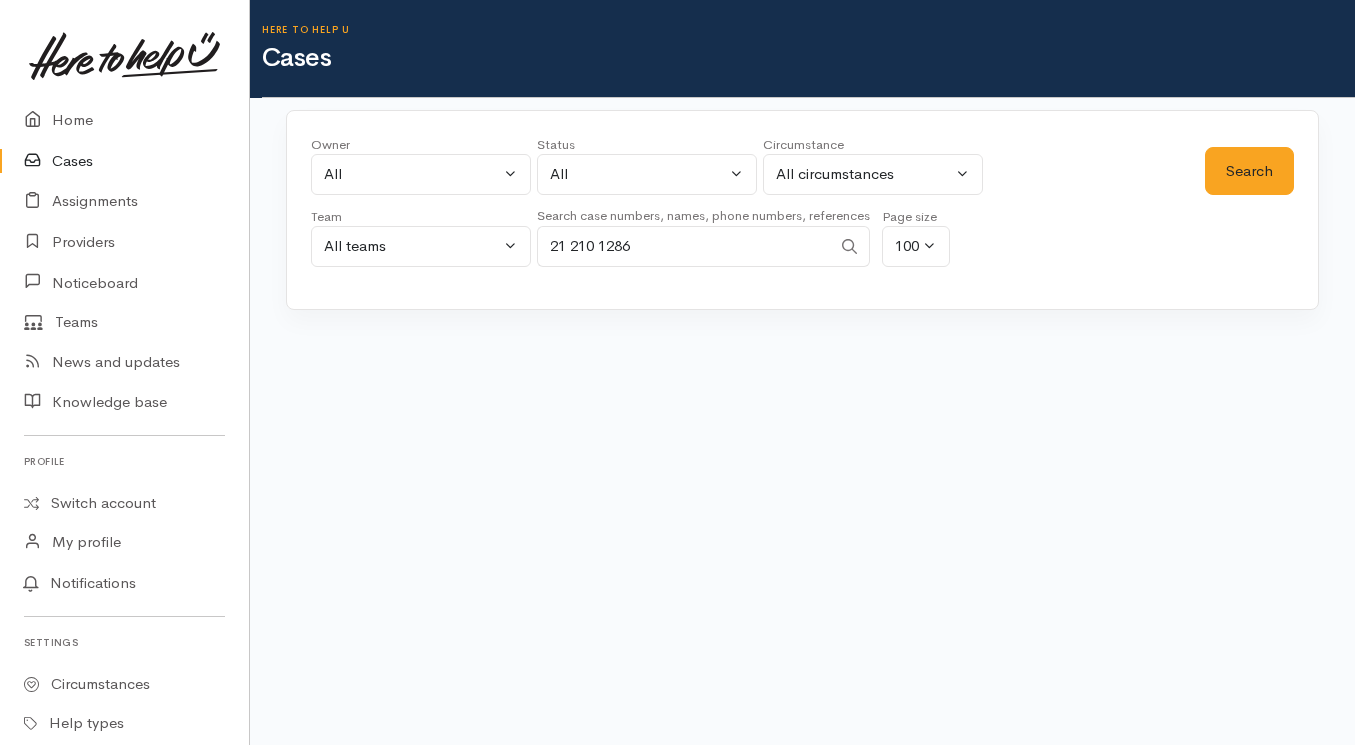 click on "21 210 1286" at bounding box center (684, 246) 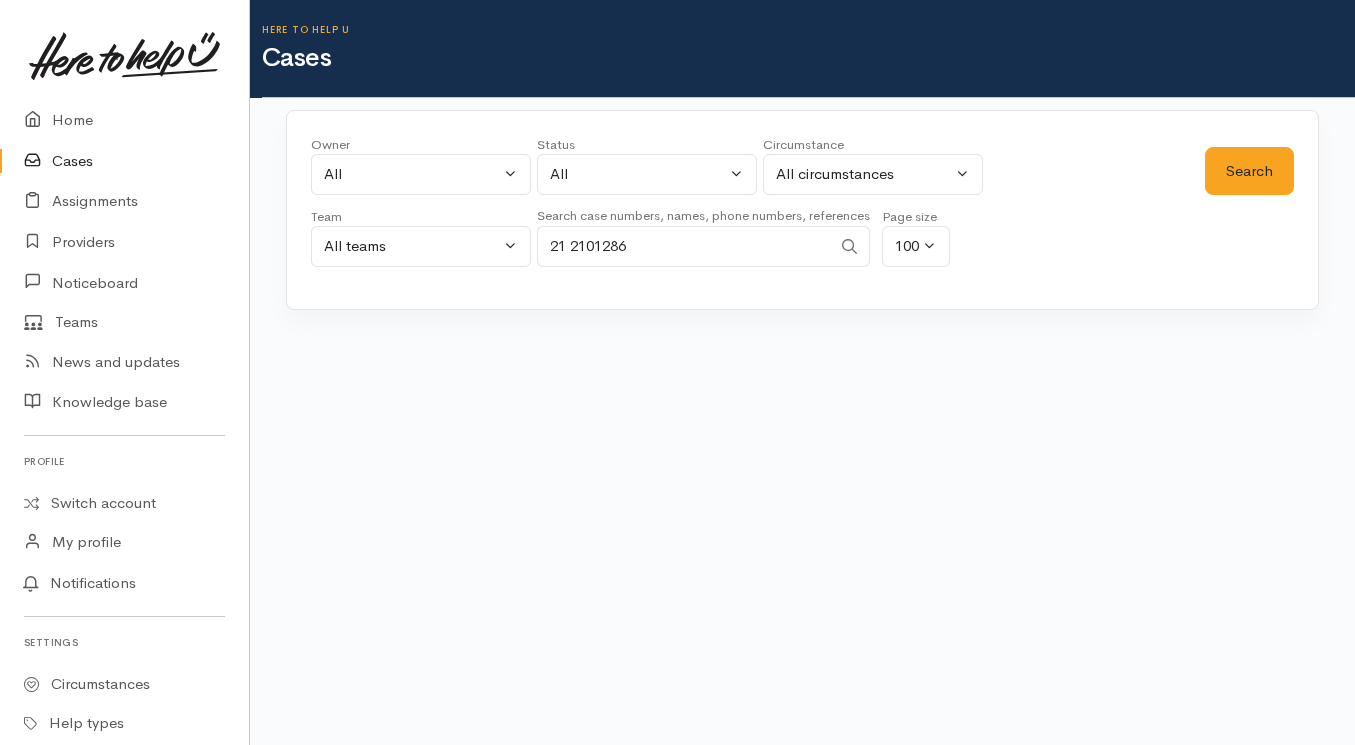 click on "21 2101286" at bounding box center (684, 246) 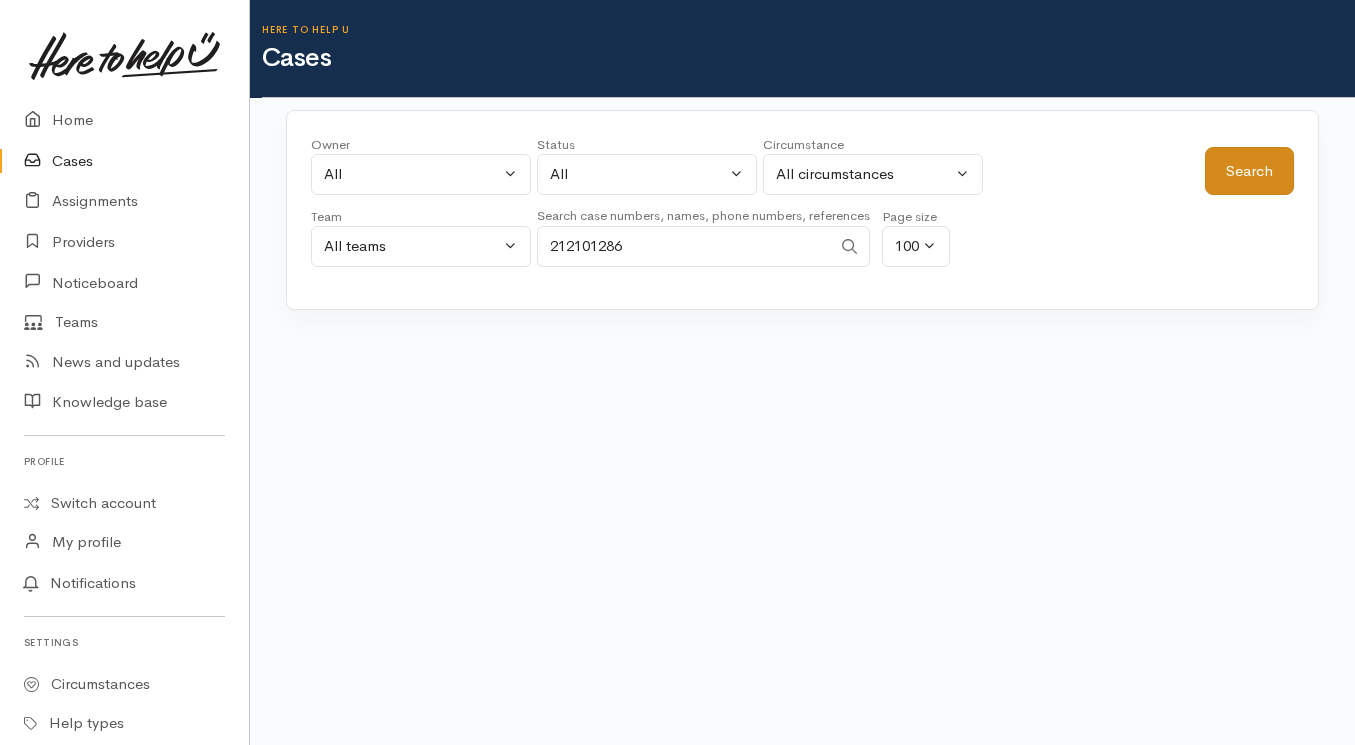 type on "212101286" 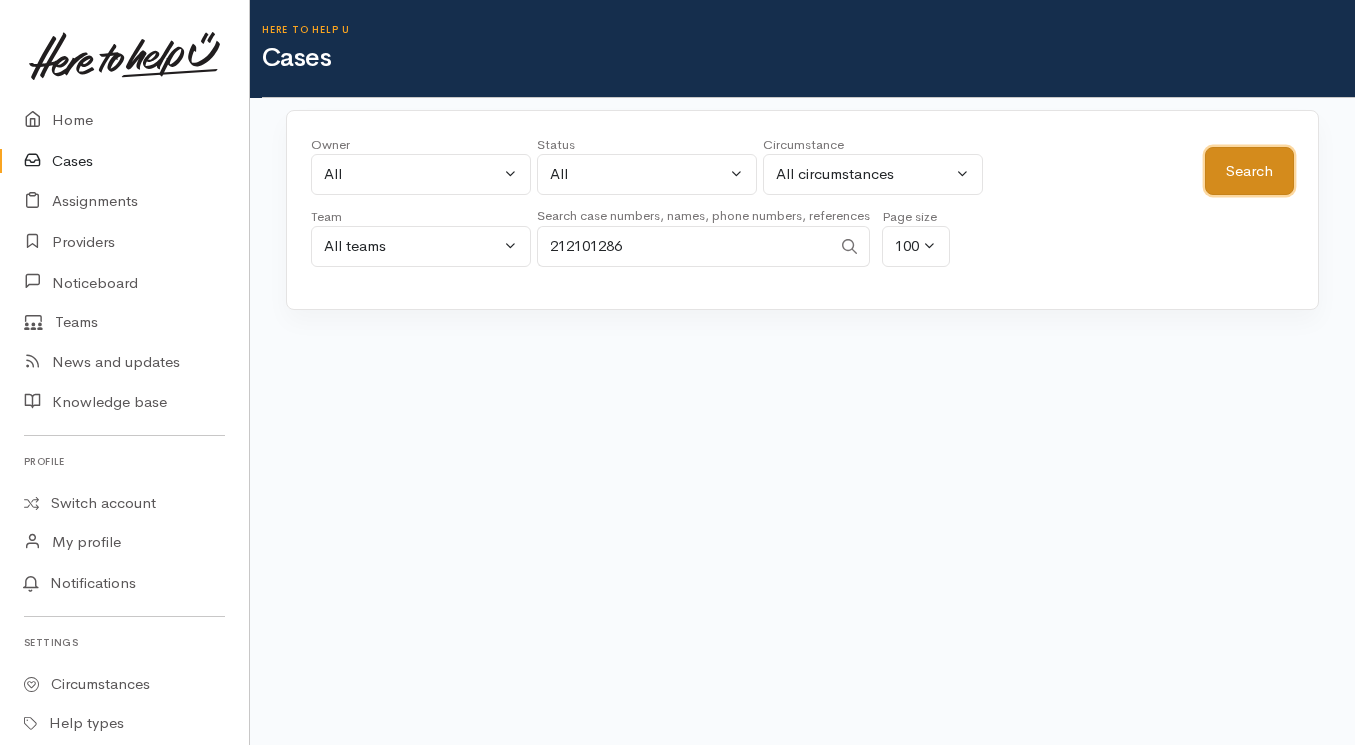 click on "Search" at bounding box center (1249, 171) 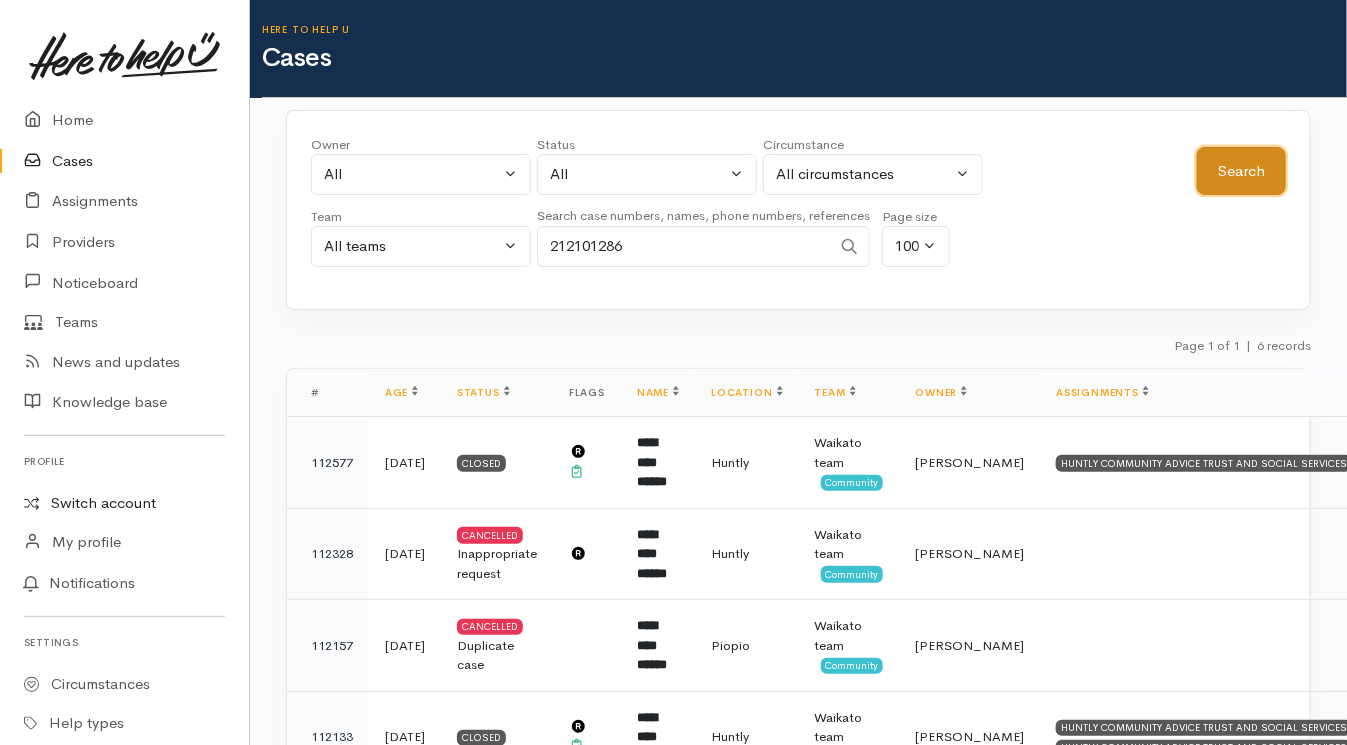 type 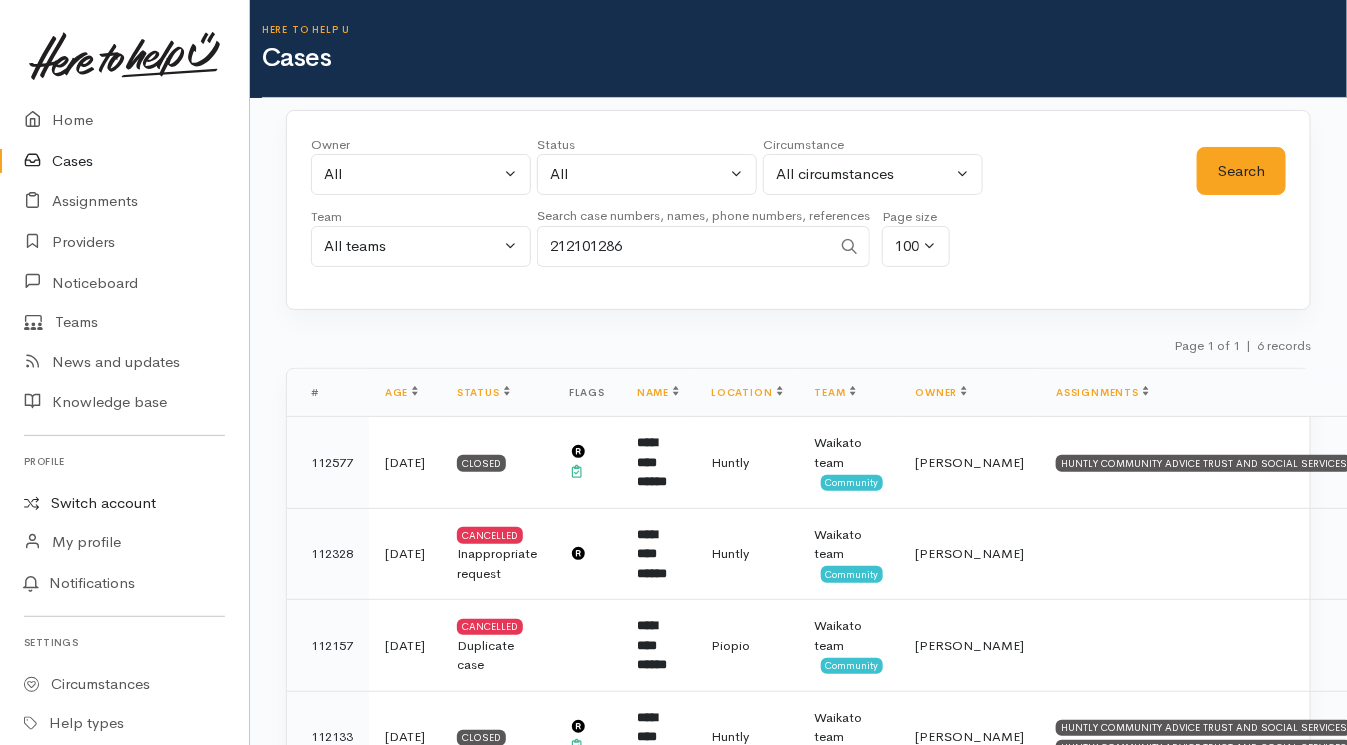 click on "Switch account" at bounding box center [124, 503] 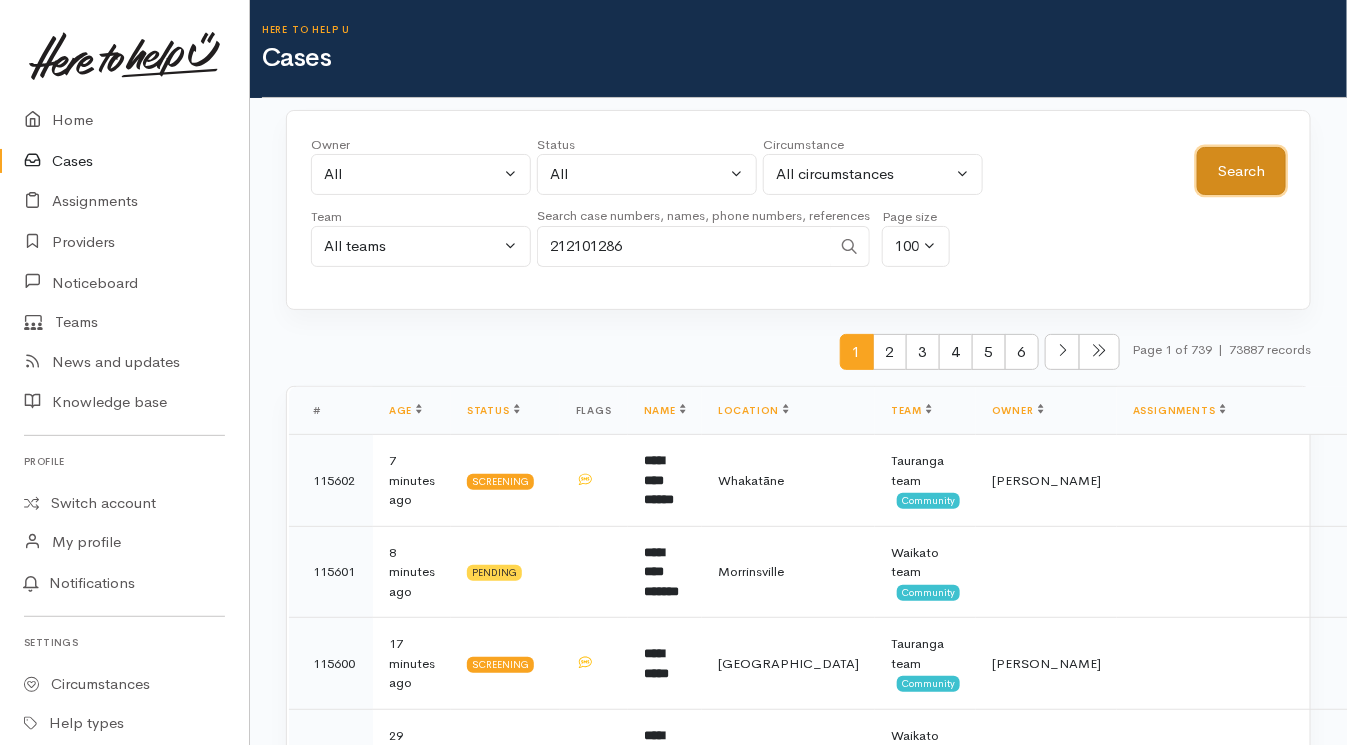 click on "Search" at bounding box center (1241, 171) 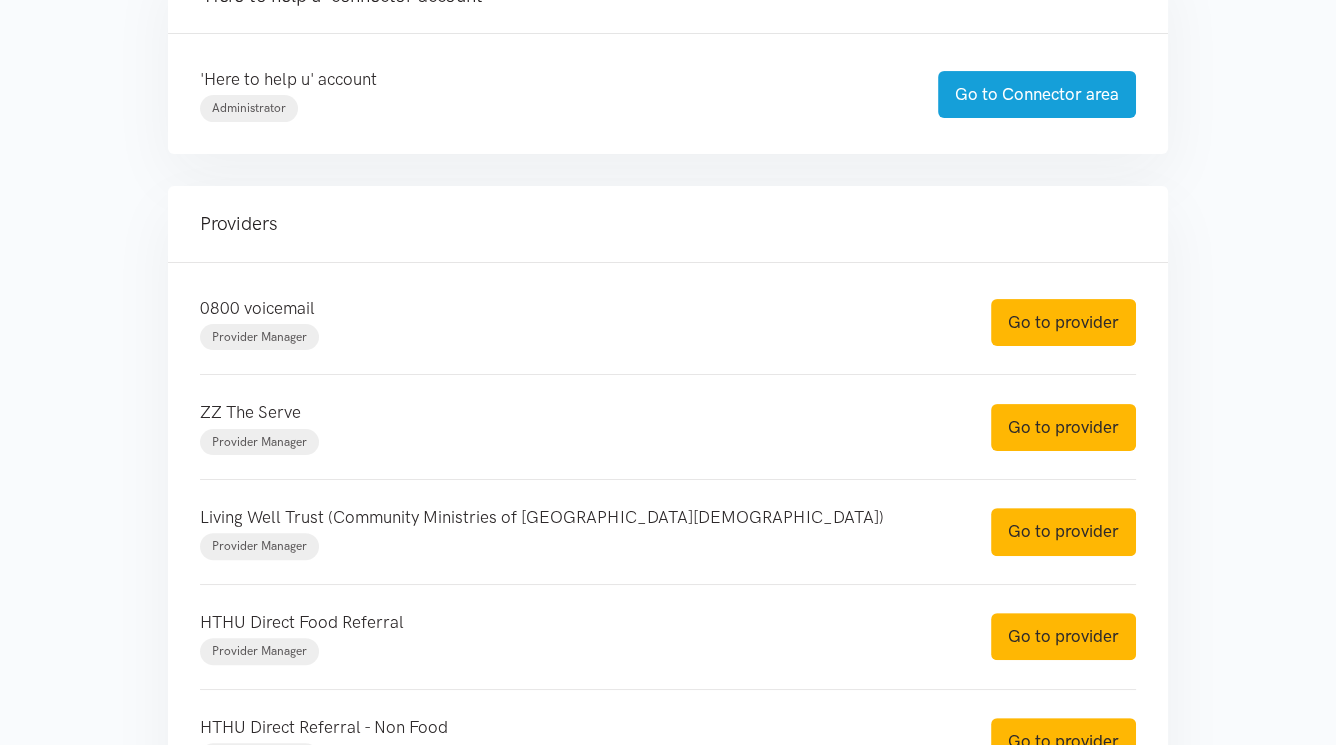 scroll, scrollTop: 534, scrollLeft: 0, axis: vertical 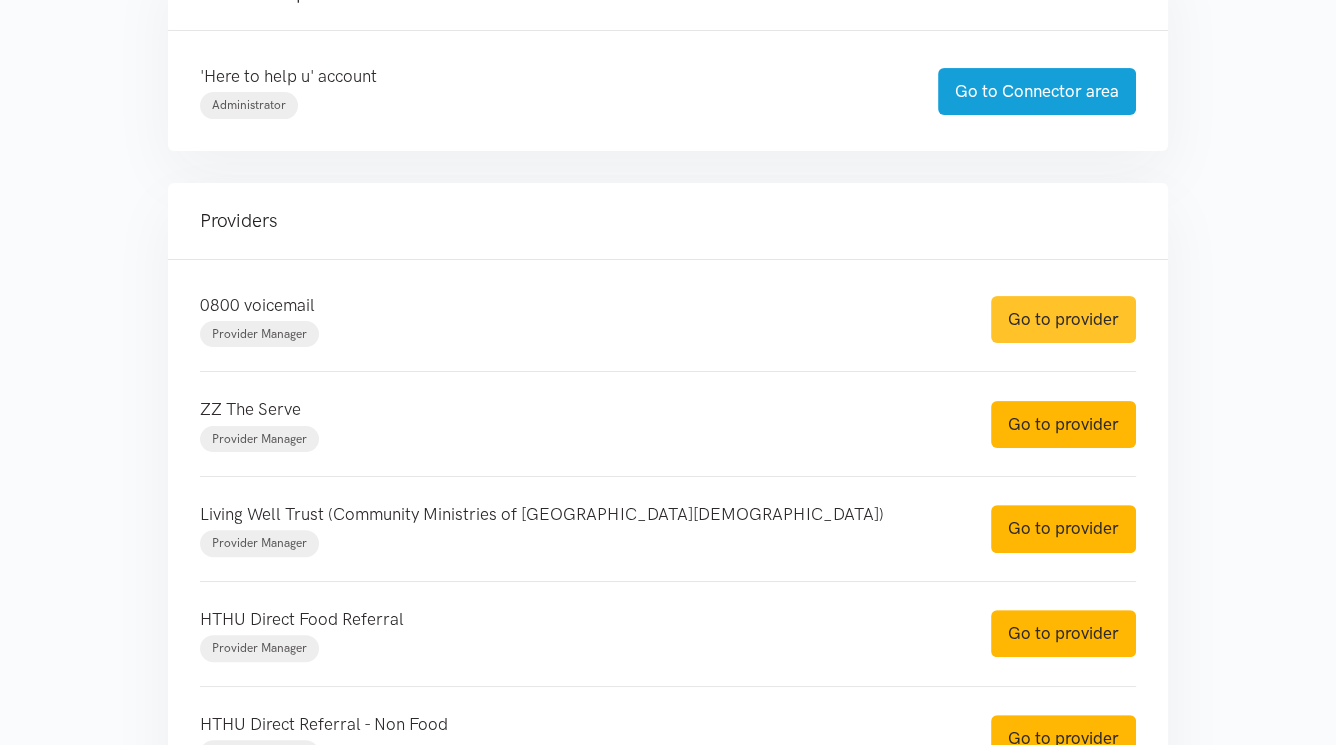 click on "Go to provider" at bounding box center [1063, 319] 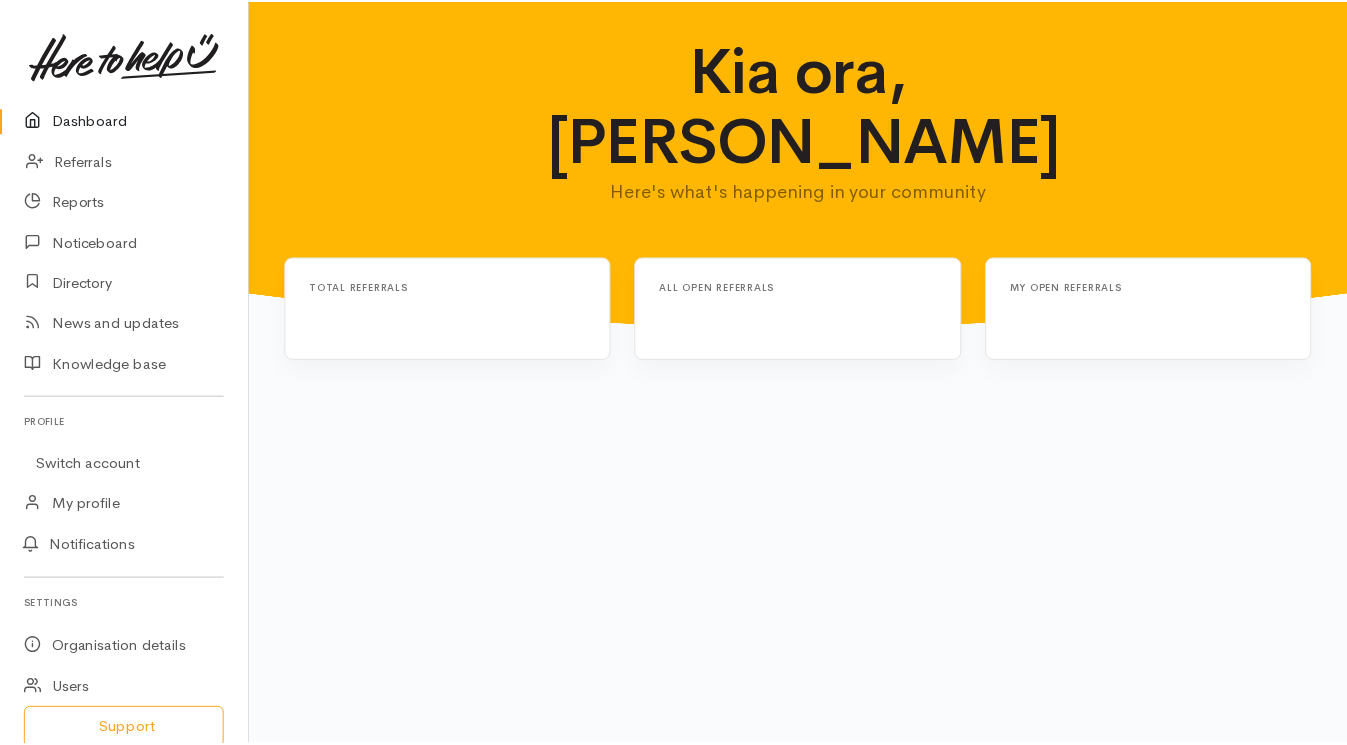 scroll, scrollTop: 0, scrollLeft: 0, axis: both 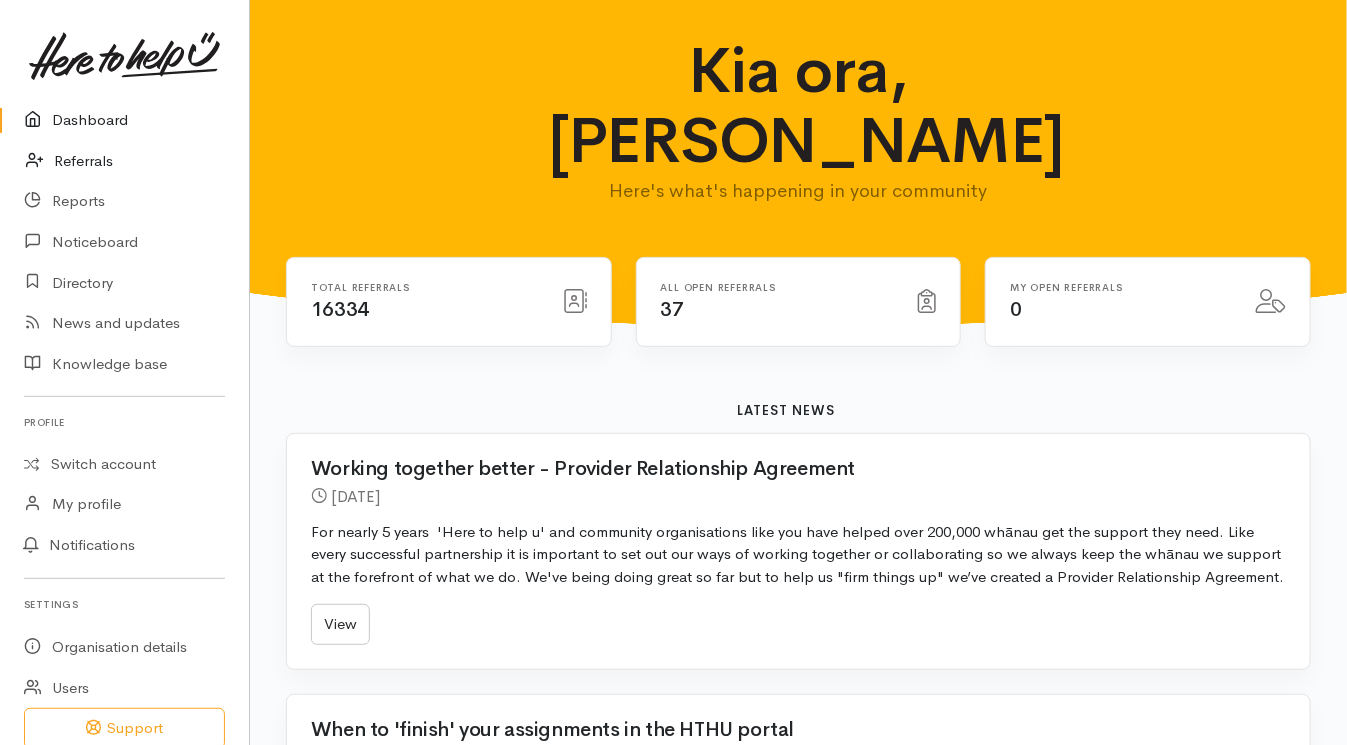 click on "Referrals" at bounding box center (124, 161) 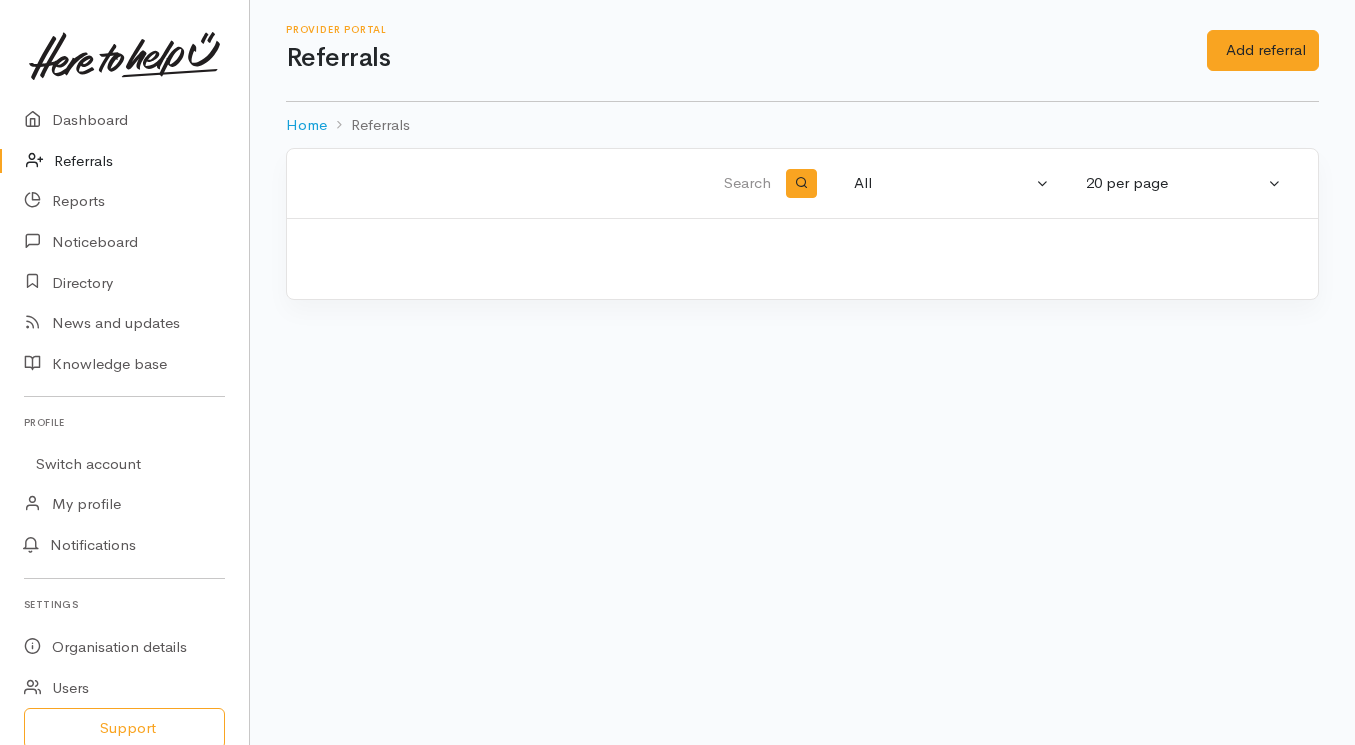 scroll, scrollTop: 0, scrollLeft: 0, axis: both 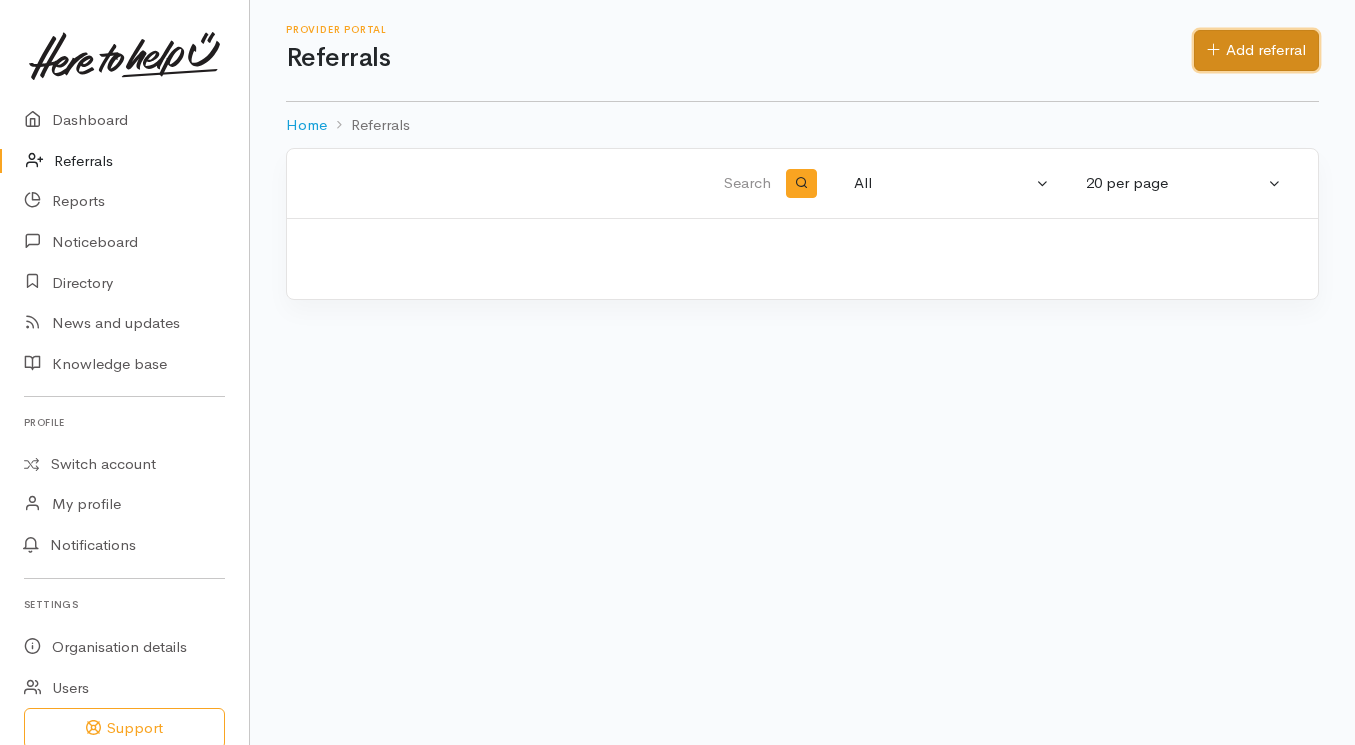 click on "Add referral" at bounding box center [1256, 50] 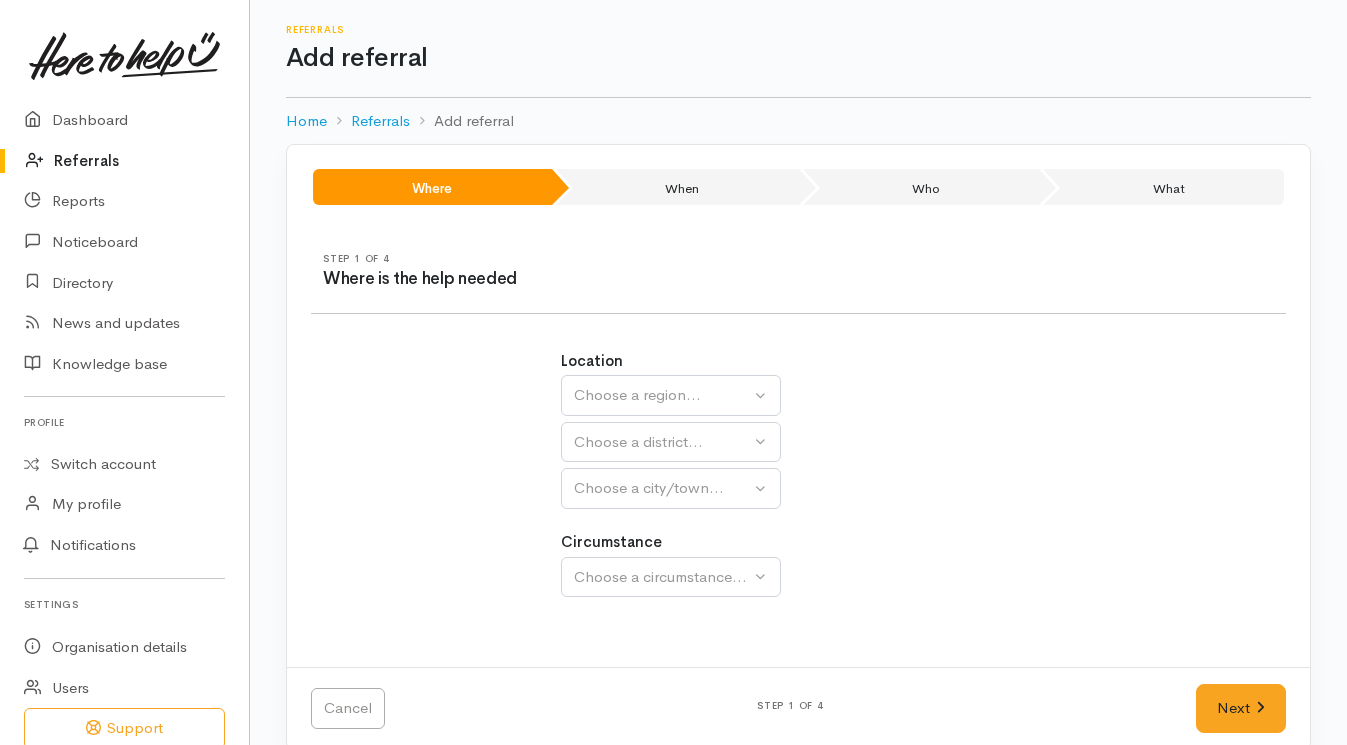 scroll, scrollTop: 0, scrollLeft: 0, axis: both 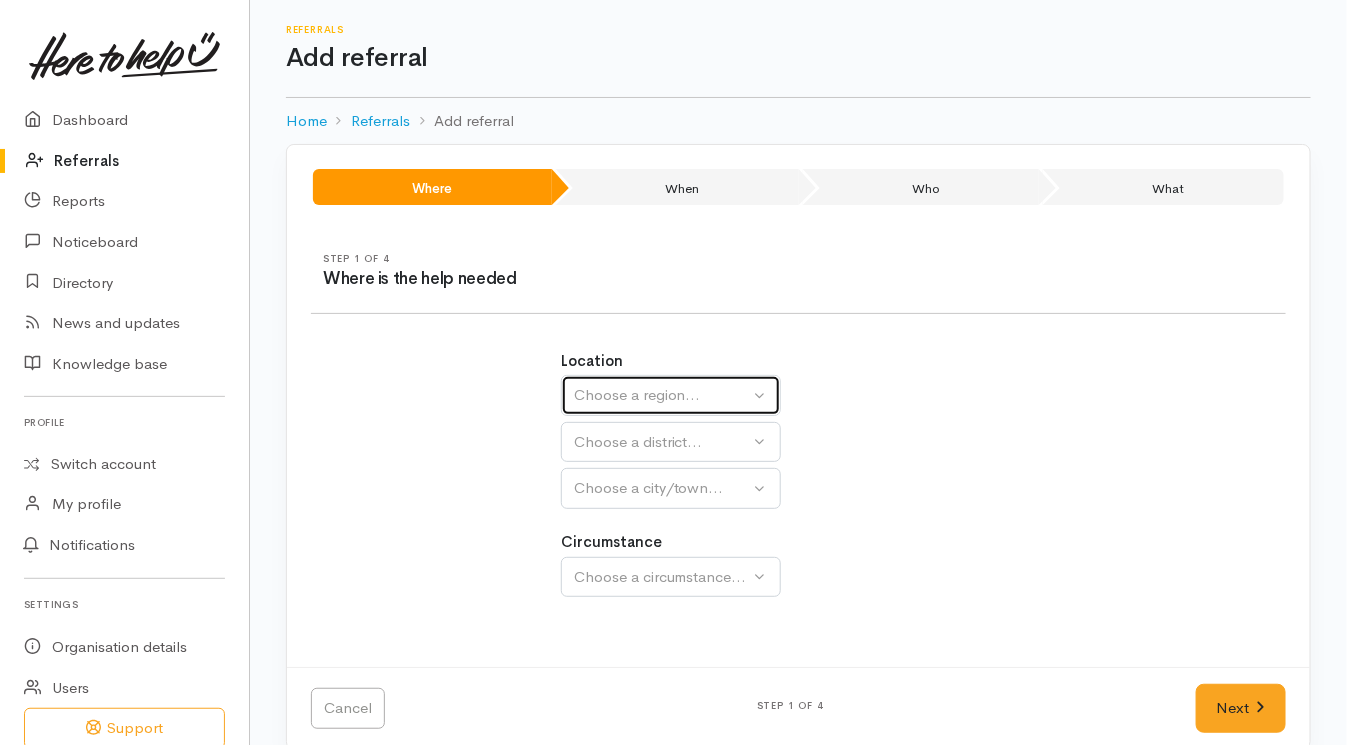 click on "Choose a region..." at bounding box center [662, 395] 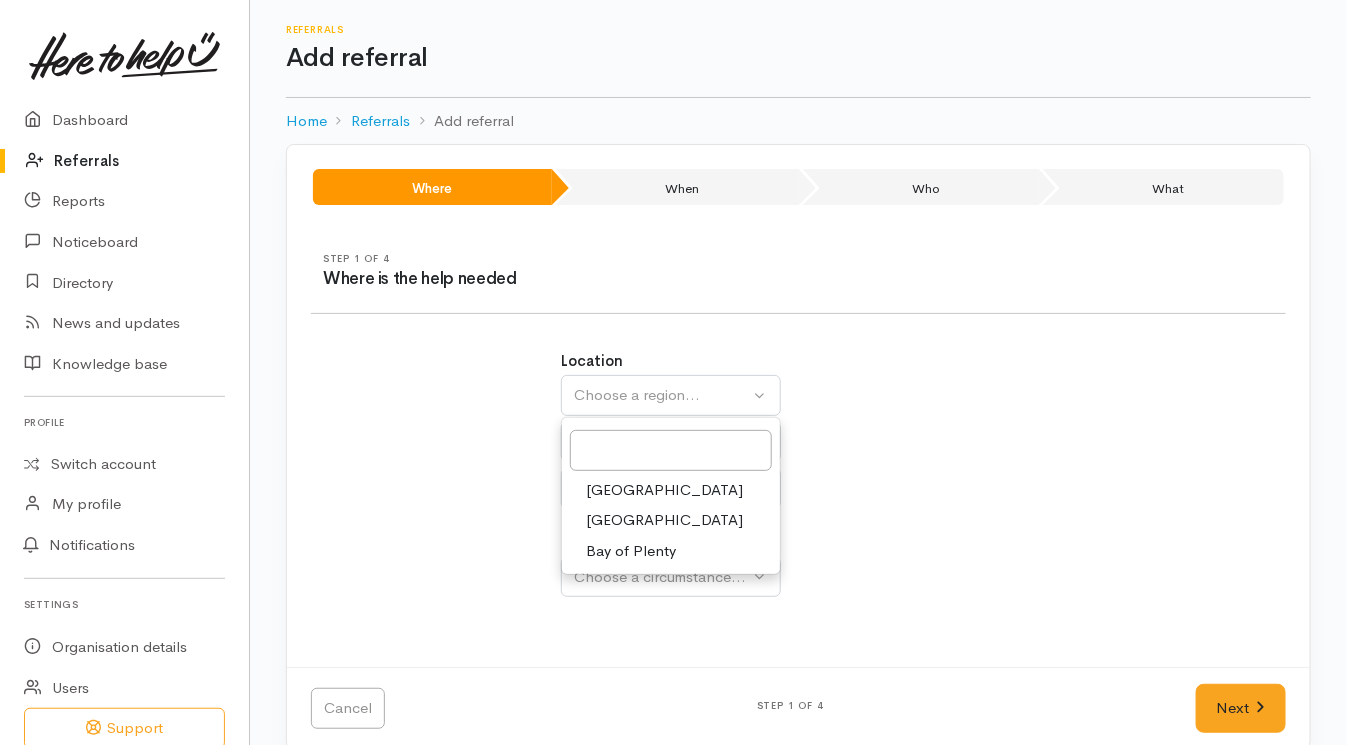 click on "Waikato" at bounding box center (665, 520) 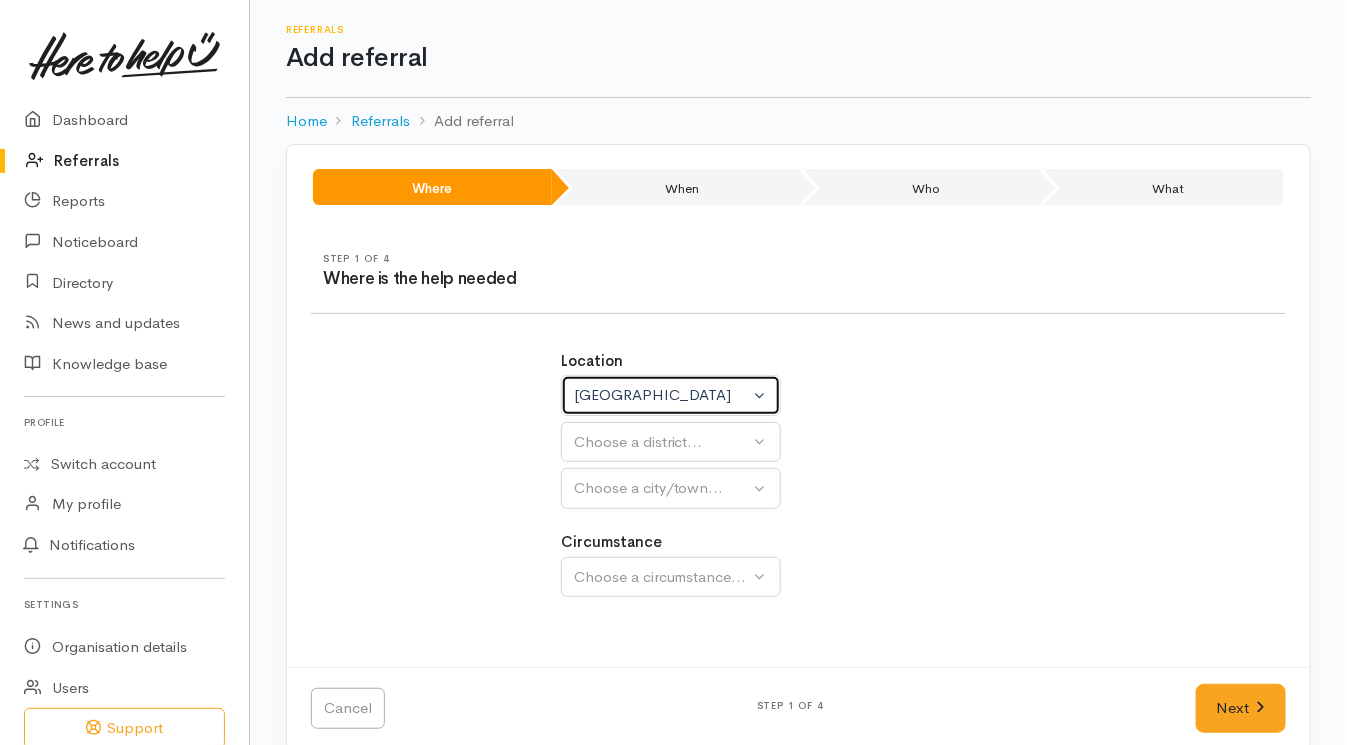 select 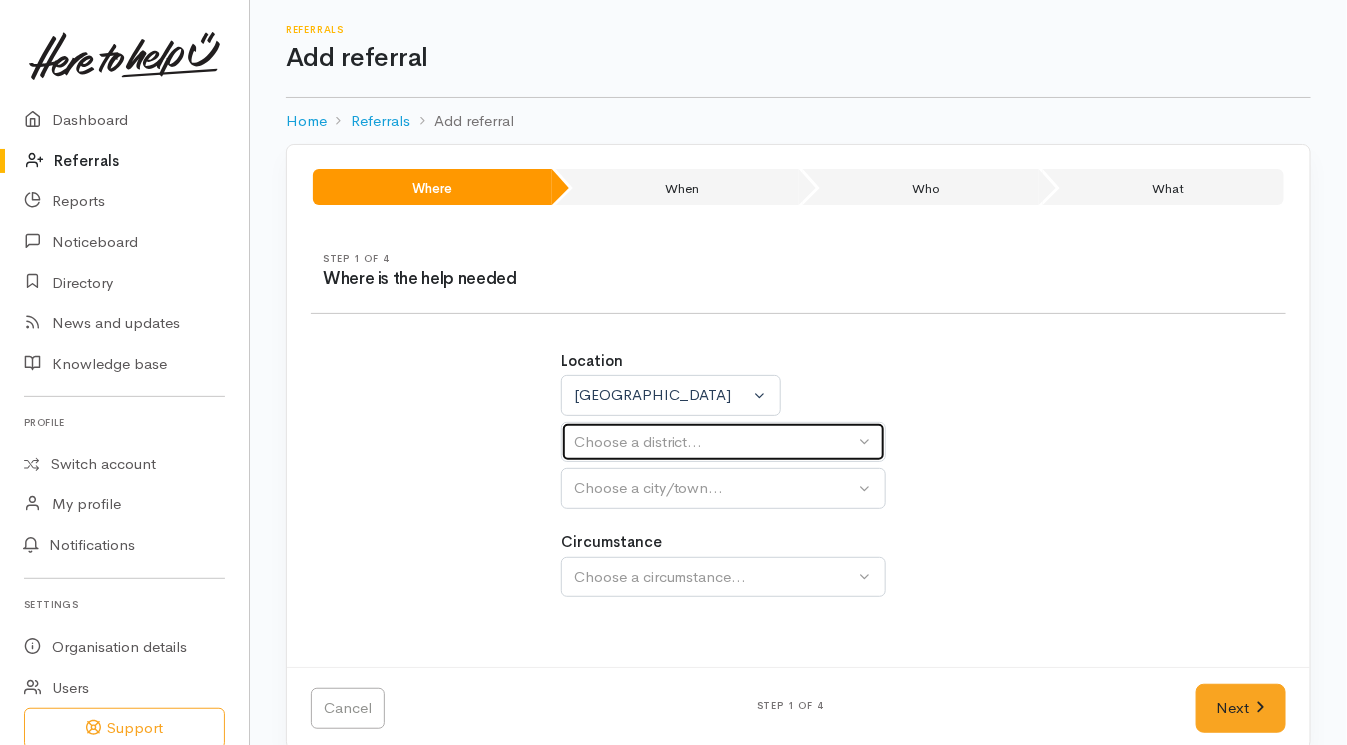 click on "Choose a district..." at bounding box center [714, 442] 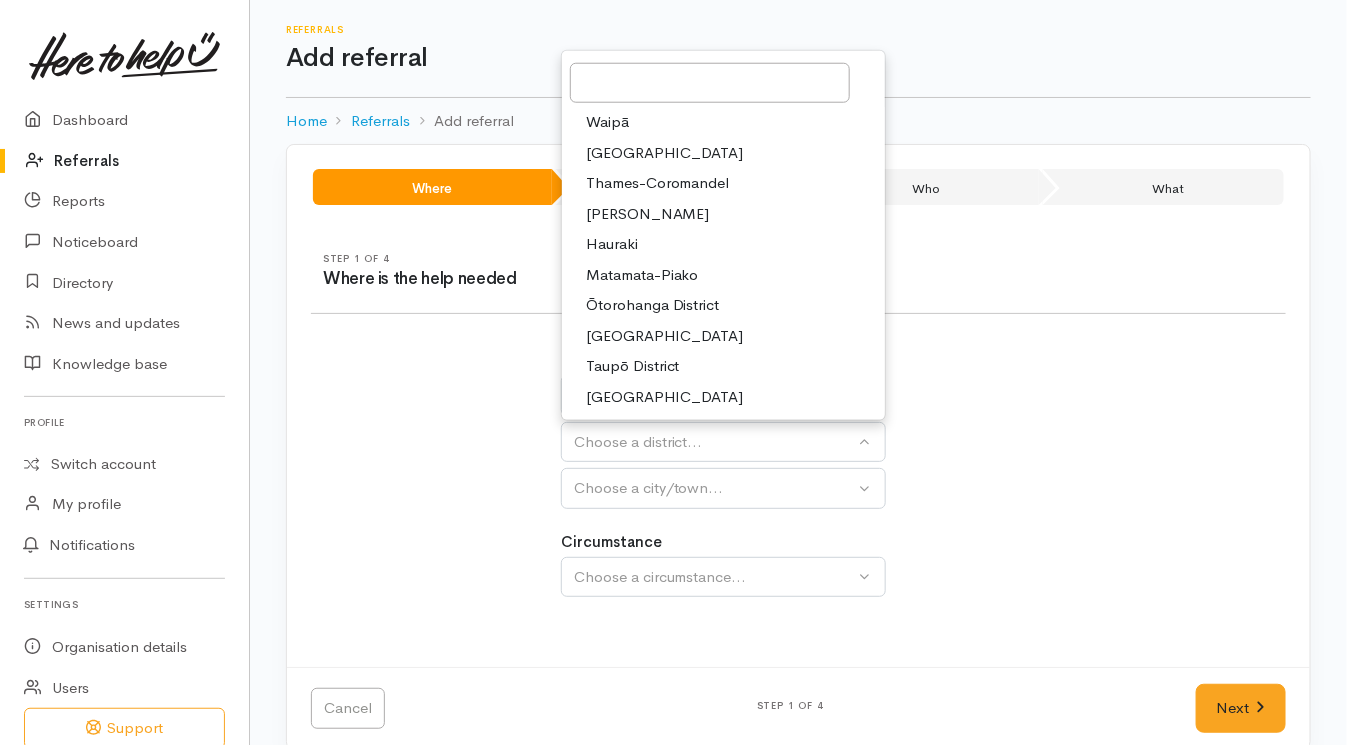 click on "Waikato District" at bounding box center [665, 153] 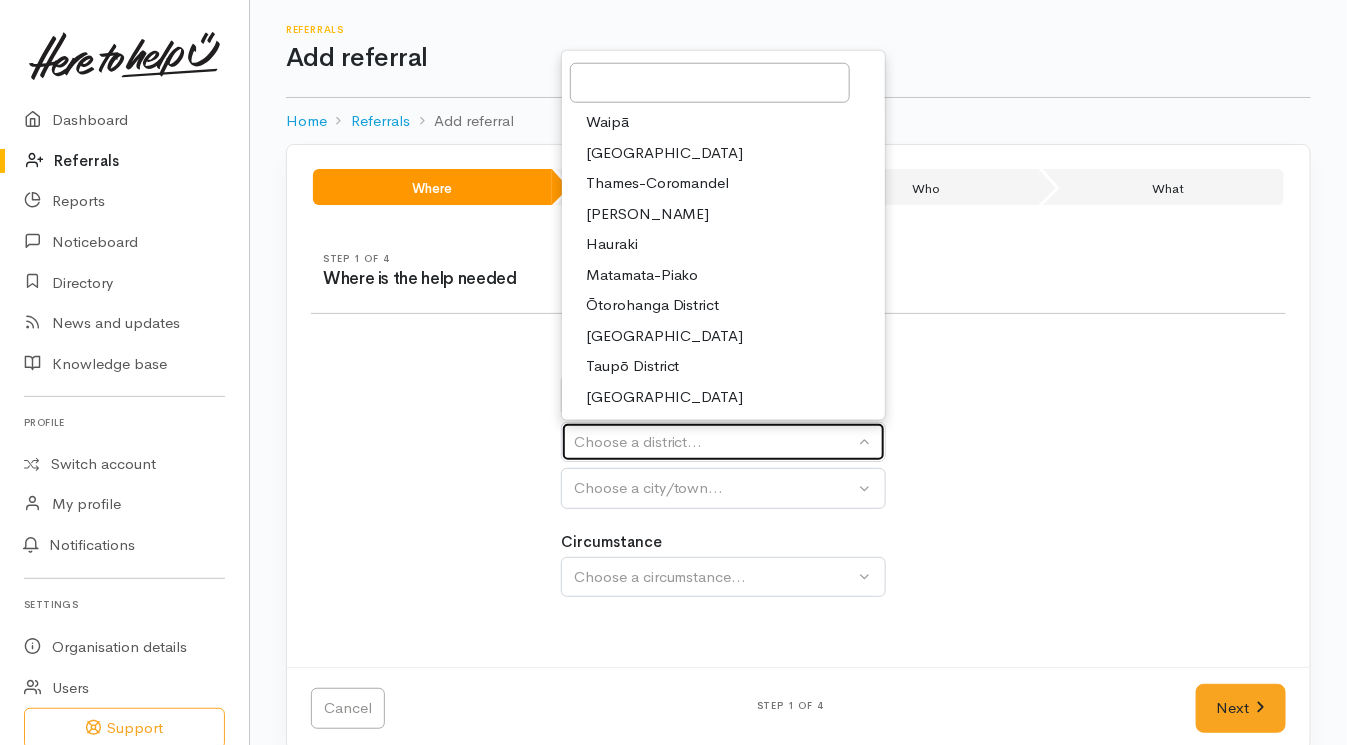 select 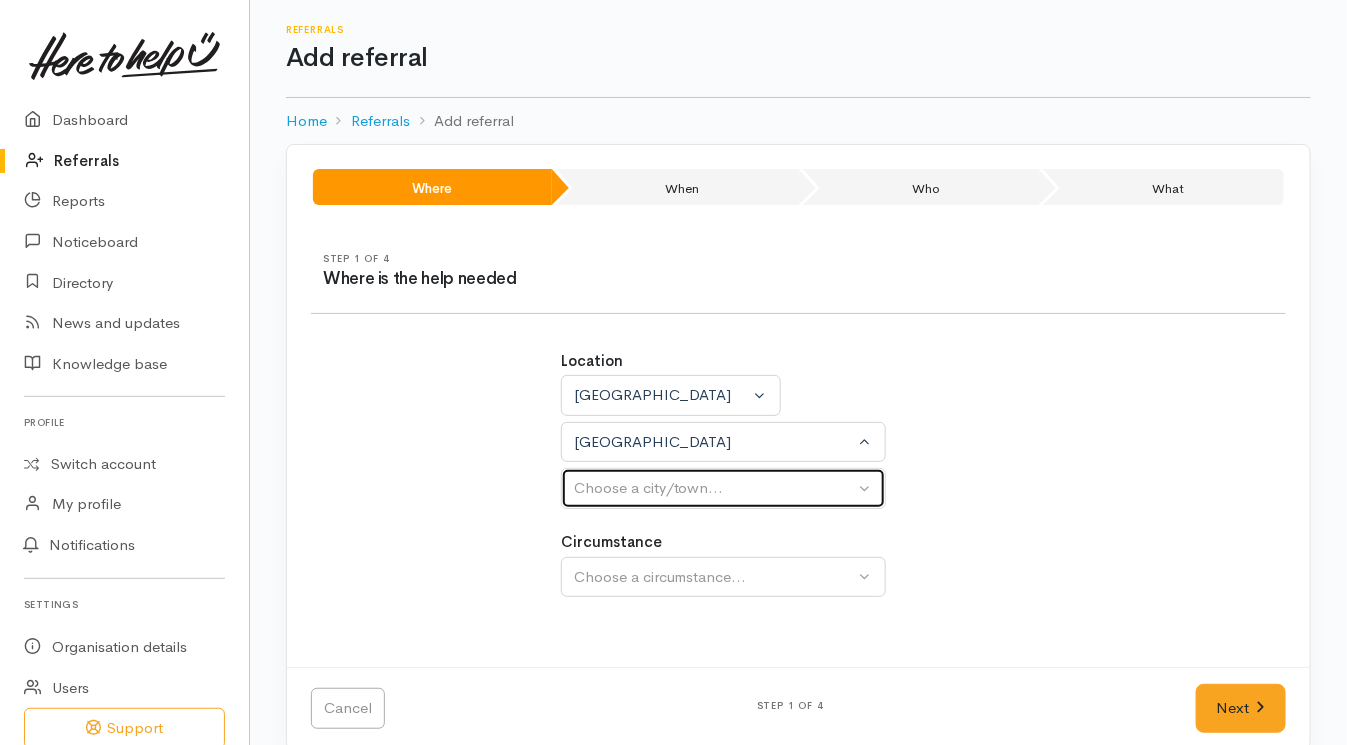 click on "Choose a city/town..." at bounding box center (714, 488) 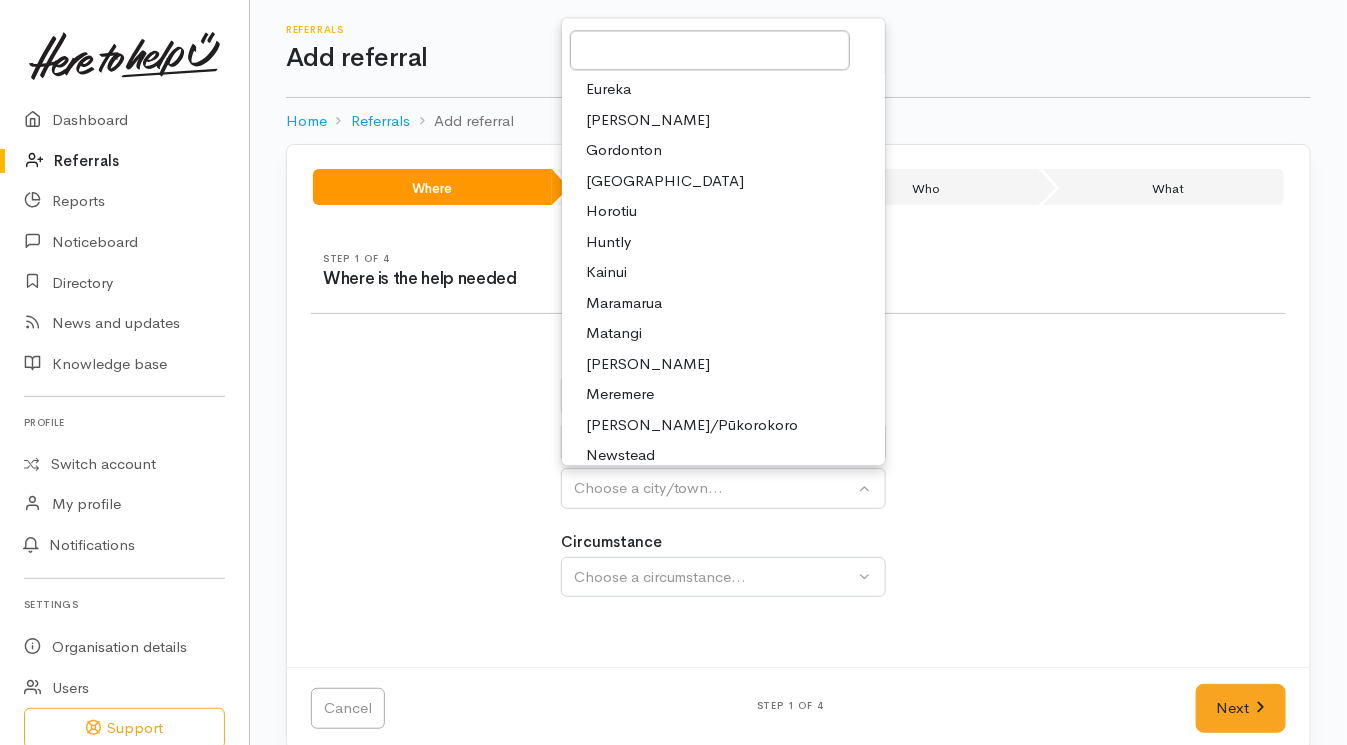 click on "Huntly" at bounding box center (608, 242) 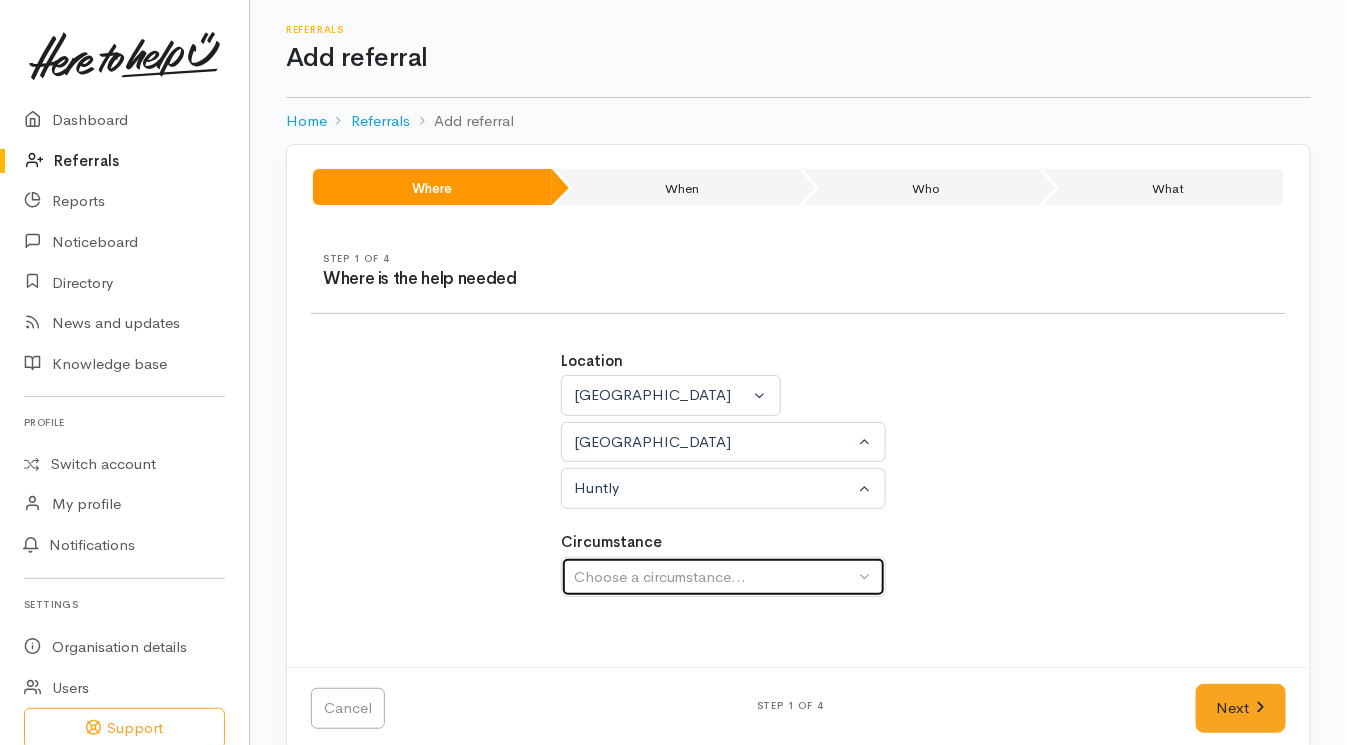 click on "Choose a circumstance..." at bounding box center [714, 577] 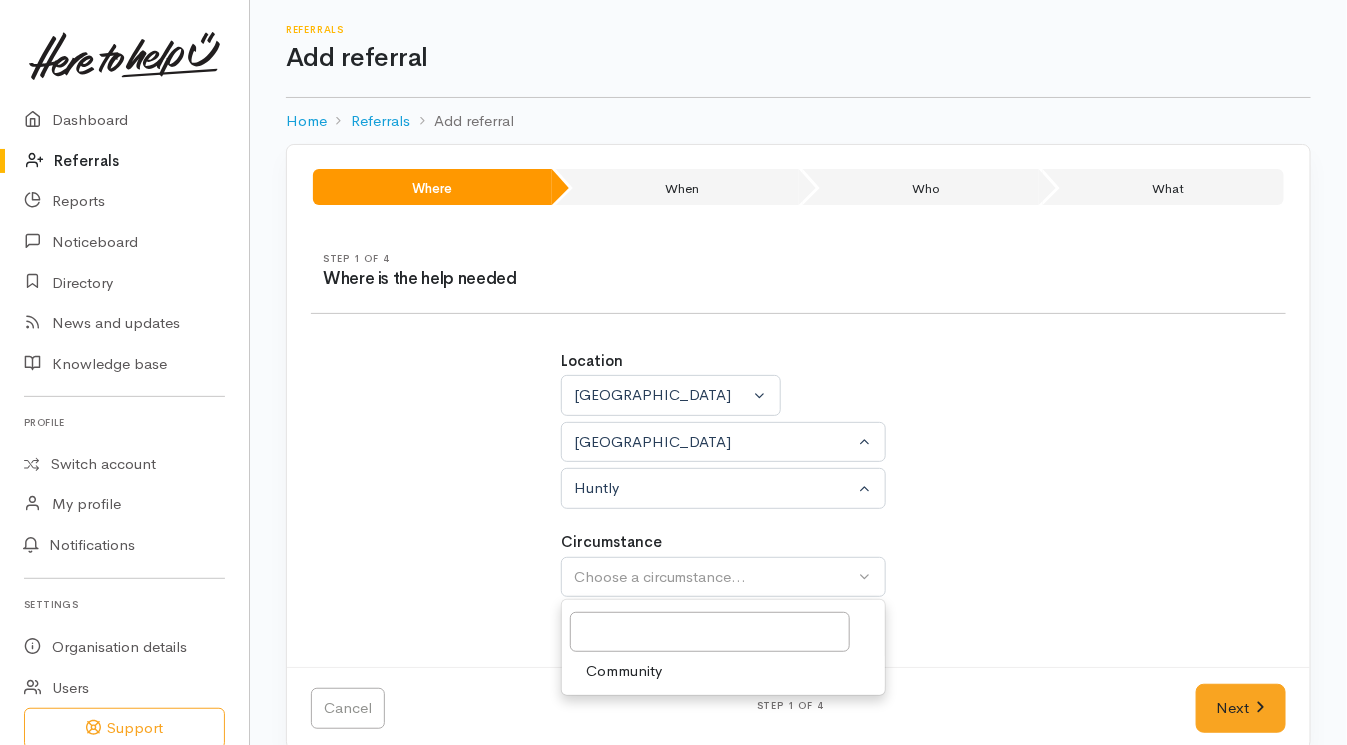 click on "Community" at bounding box center (624, 671) 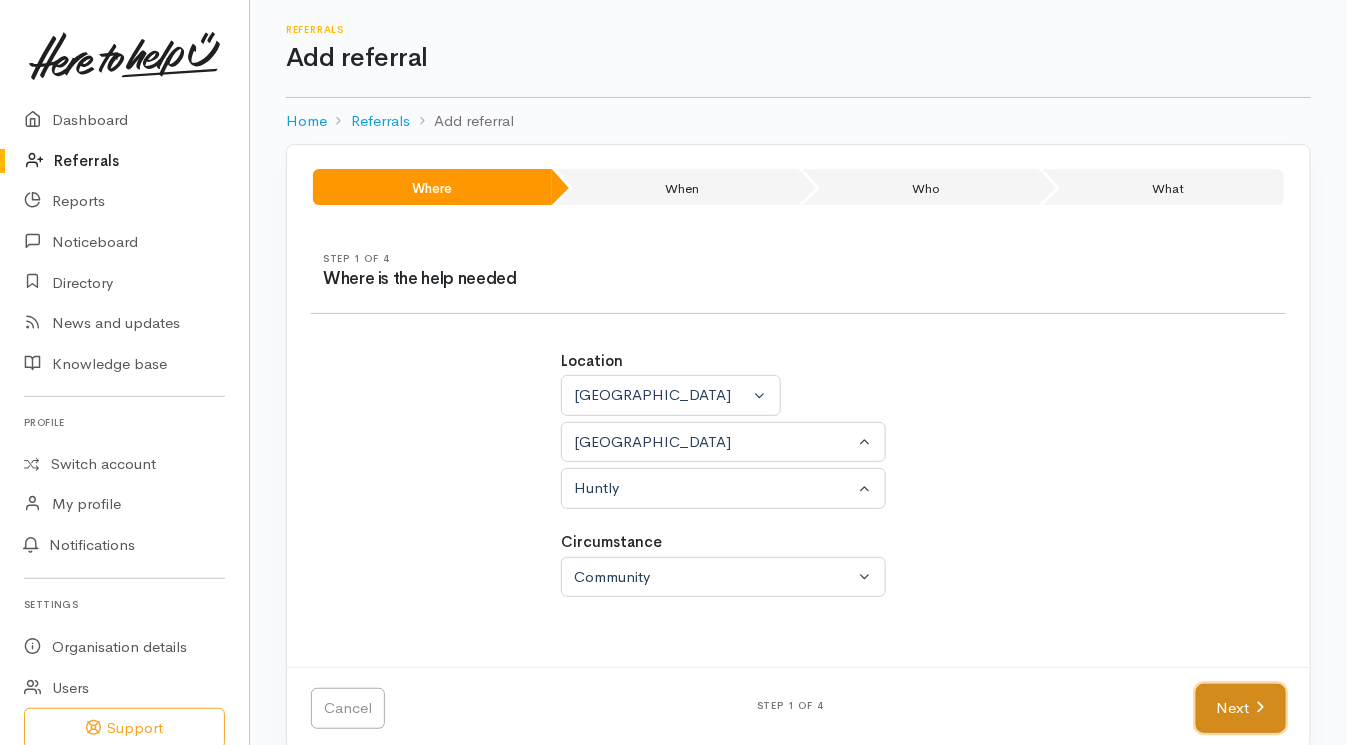 click on "Next" at bounding box center (1241, 708) 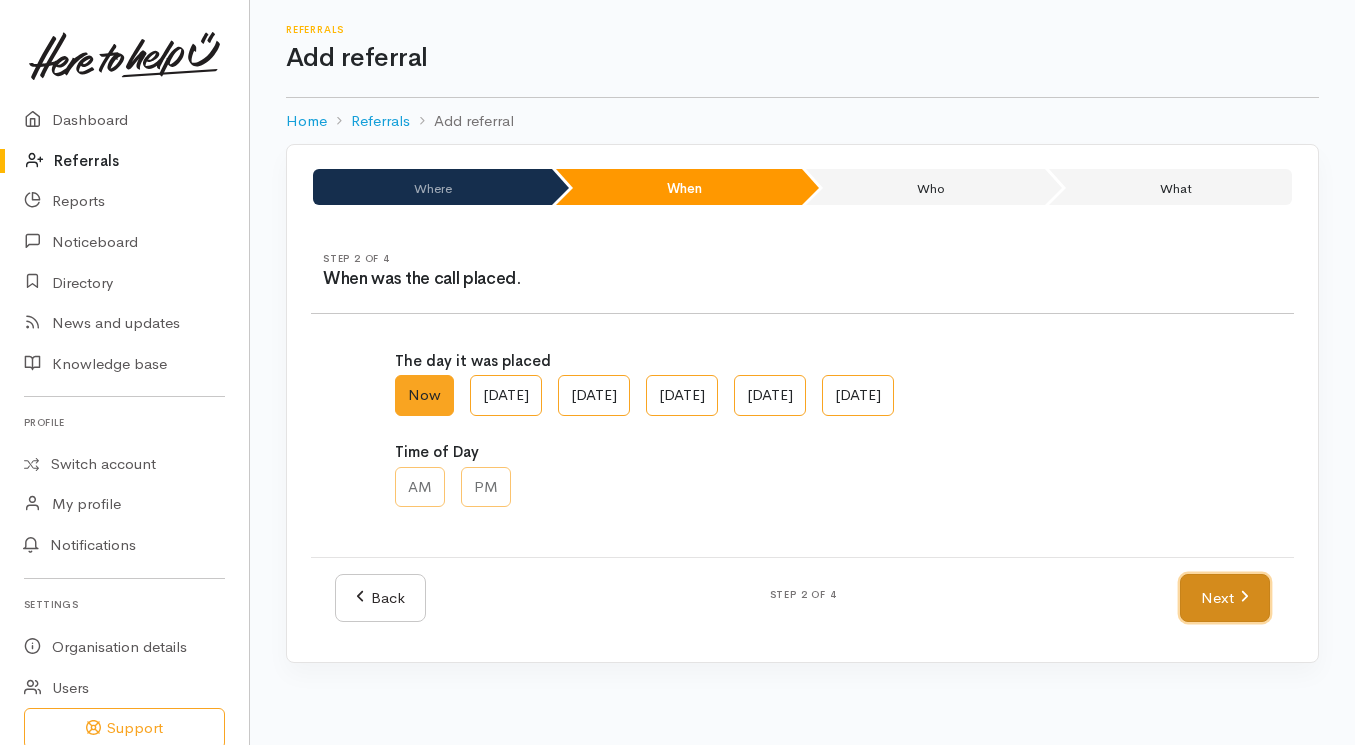 click on "Next" at bounding box center (1225, 598) 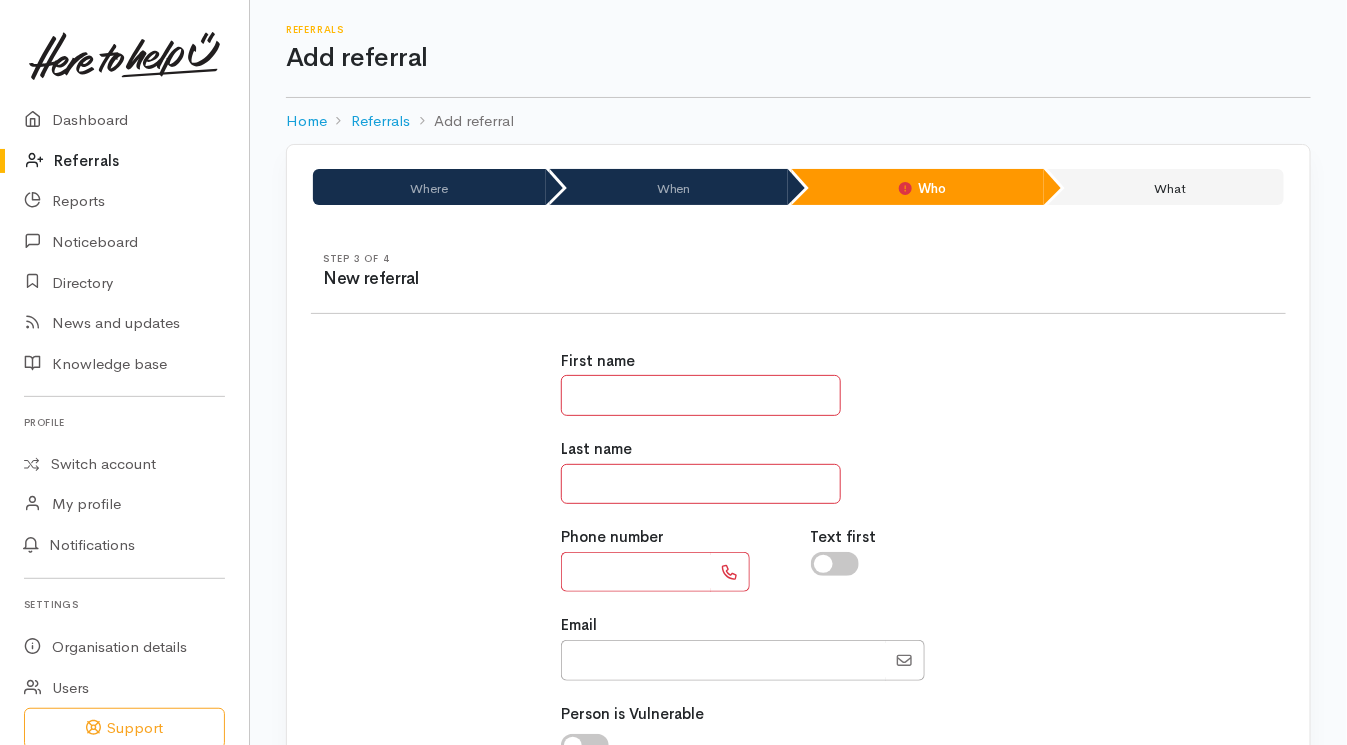 click at bounding box center [701, 395] 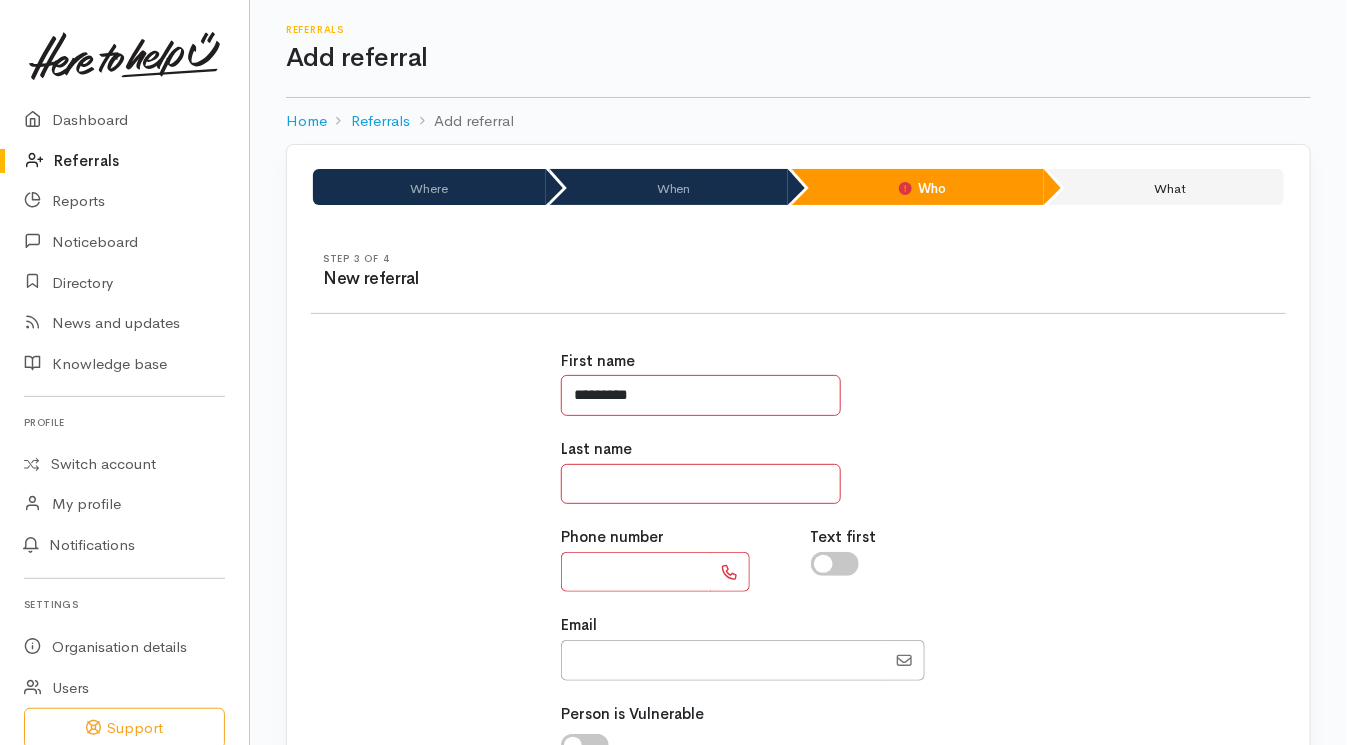 type on "*********" 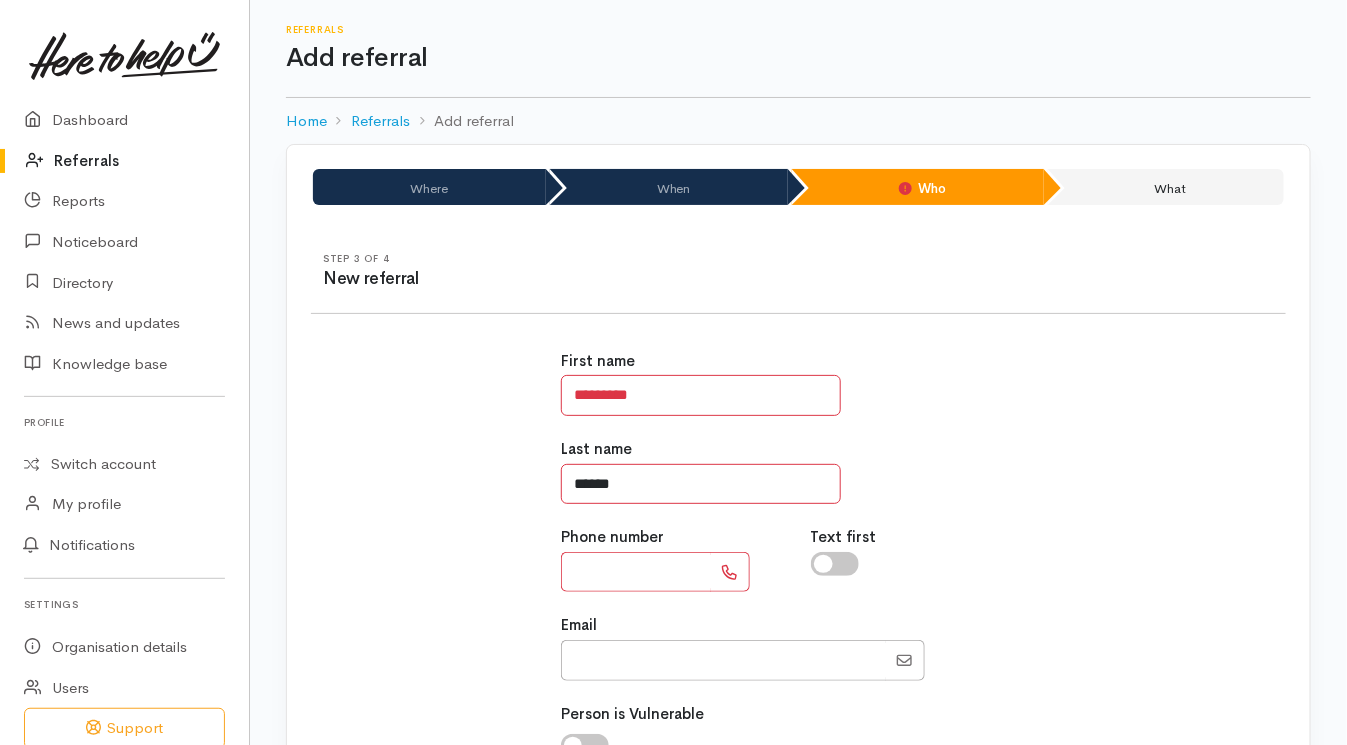 type on "******" 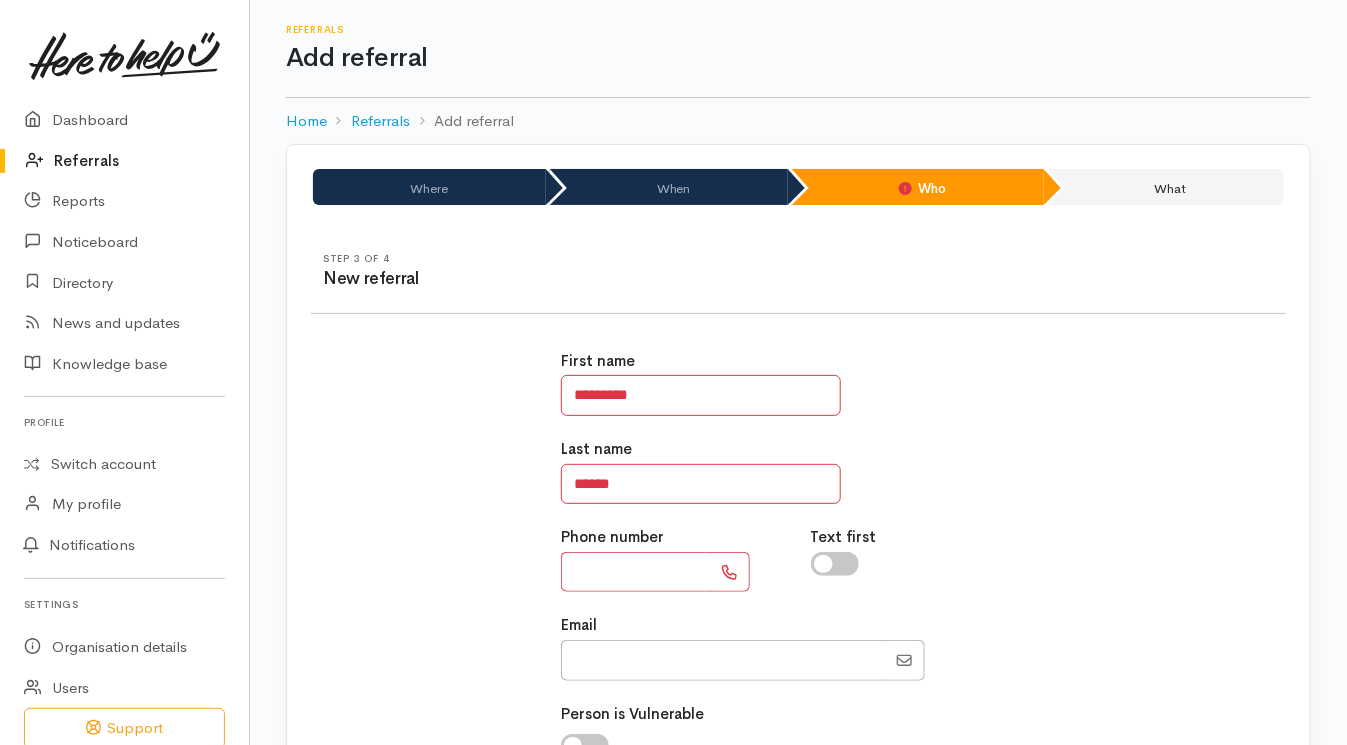 click at bounding box center [636, 572] 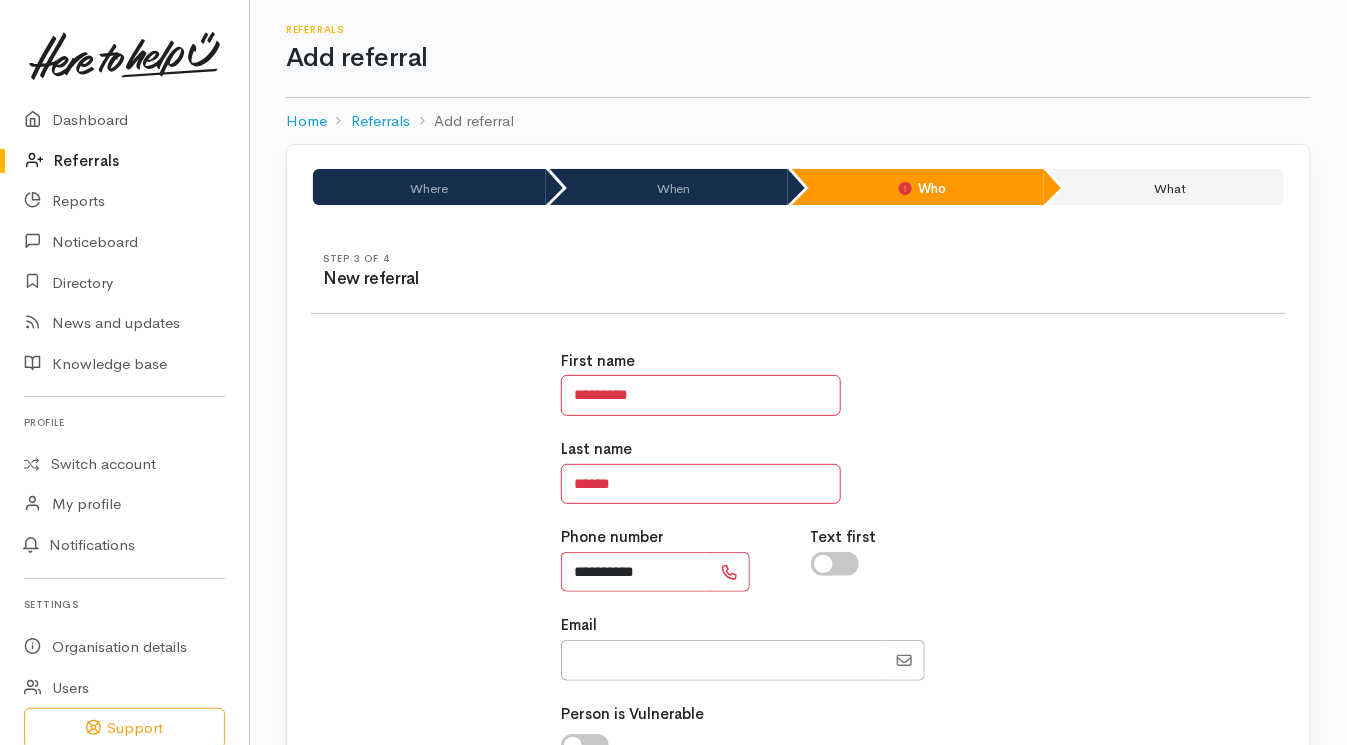 type on "**********" 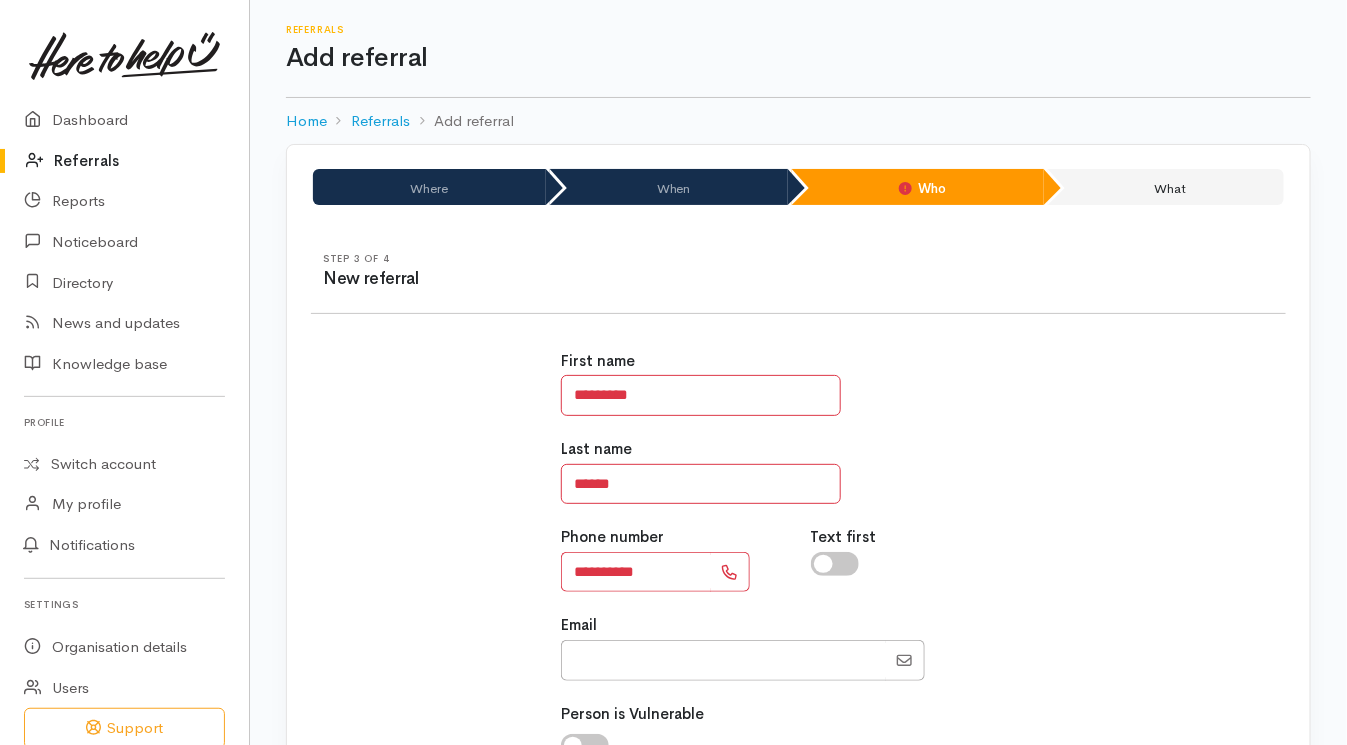 click on "Text first" at bounding box center (924, 559) 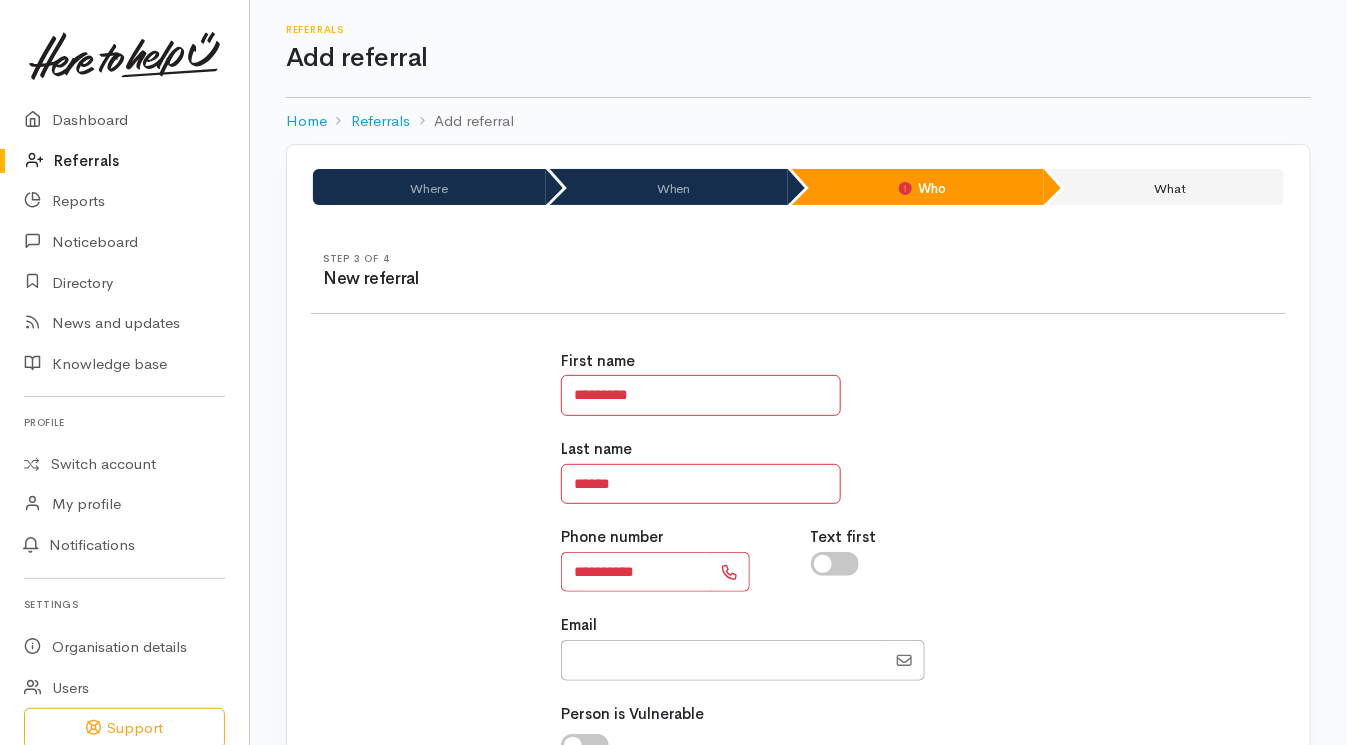 click at bounding box center (835, 564) 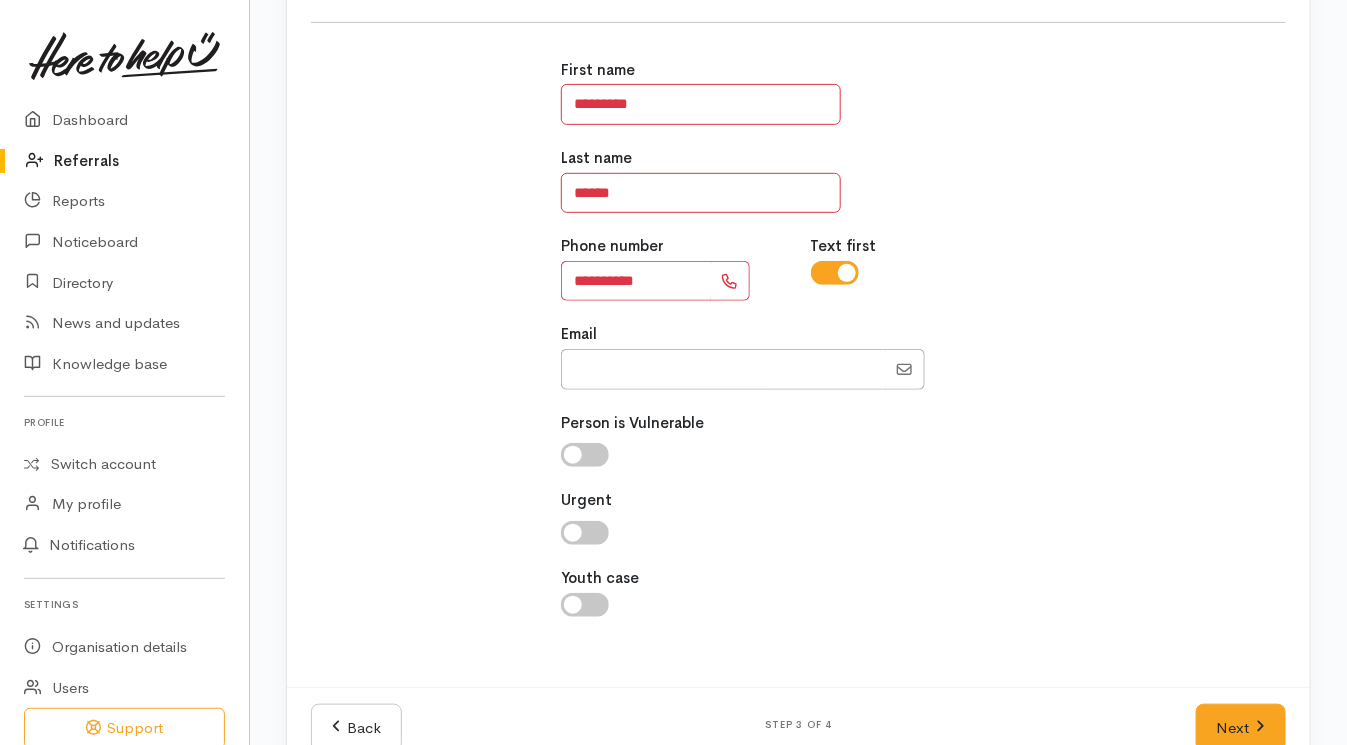scroll, scrollTop: 336, scrollLeft: 0, axis: vertical 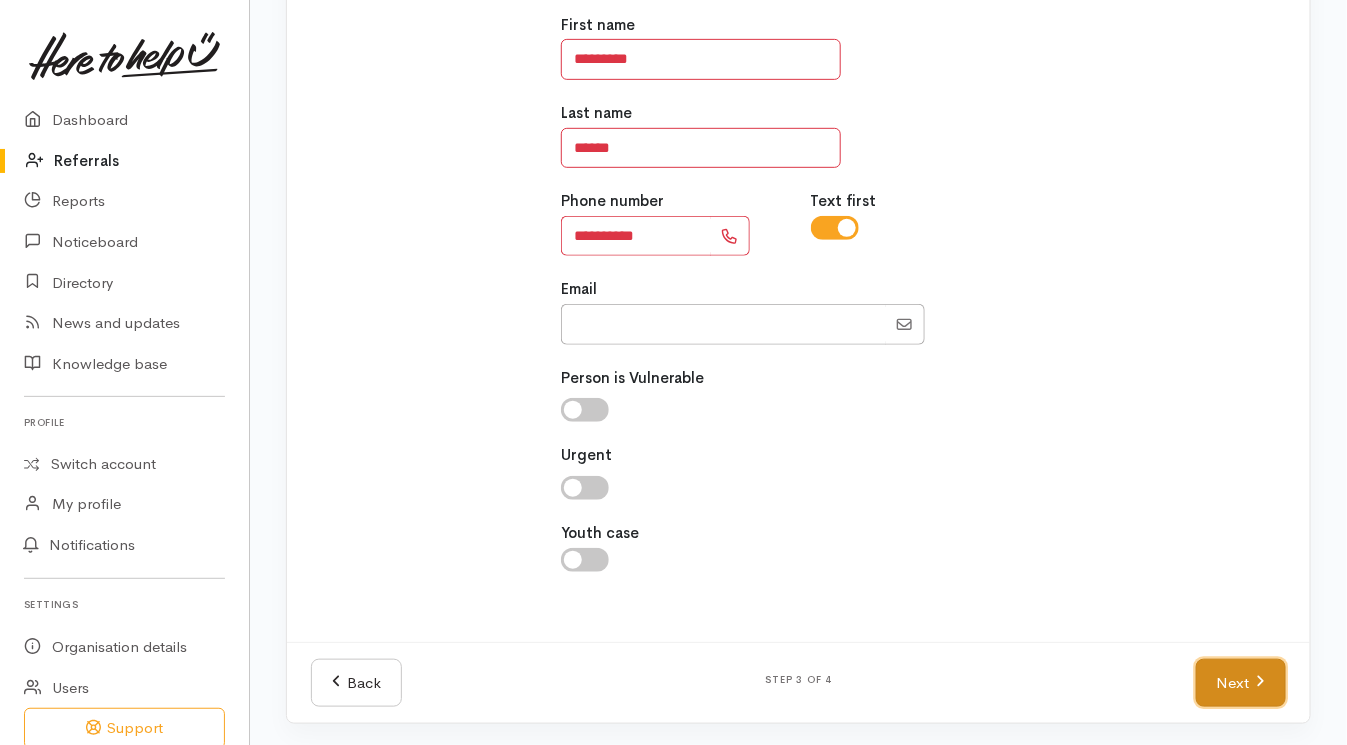 click on "Next" at bounding box center [1241, 683] 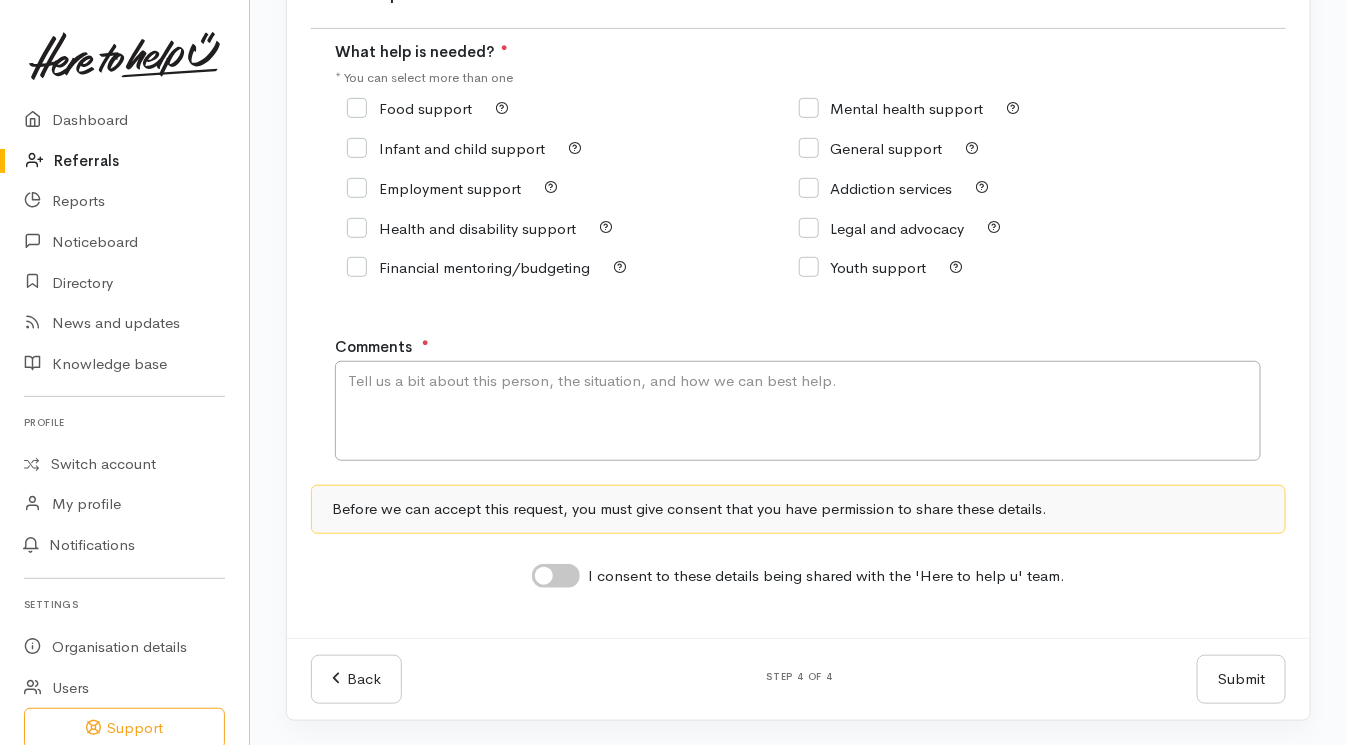scroll, scrollTop: 286, scrollLeft: 0, axis: vertical 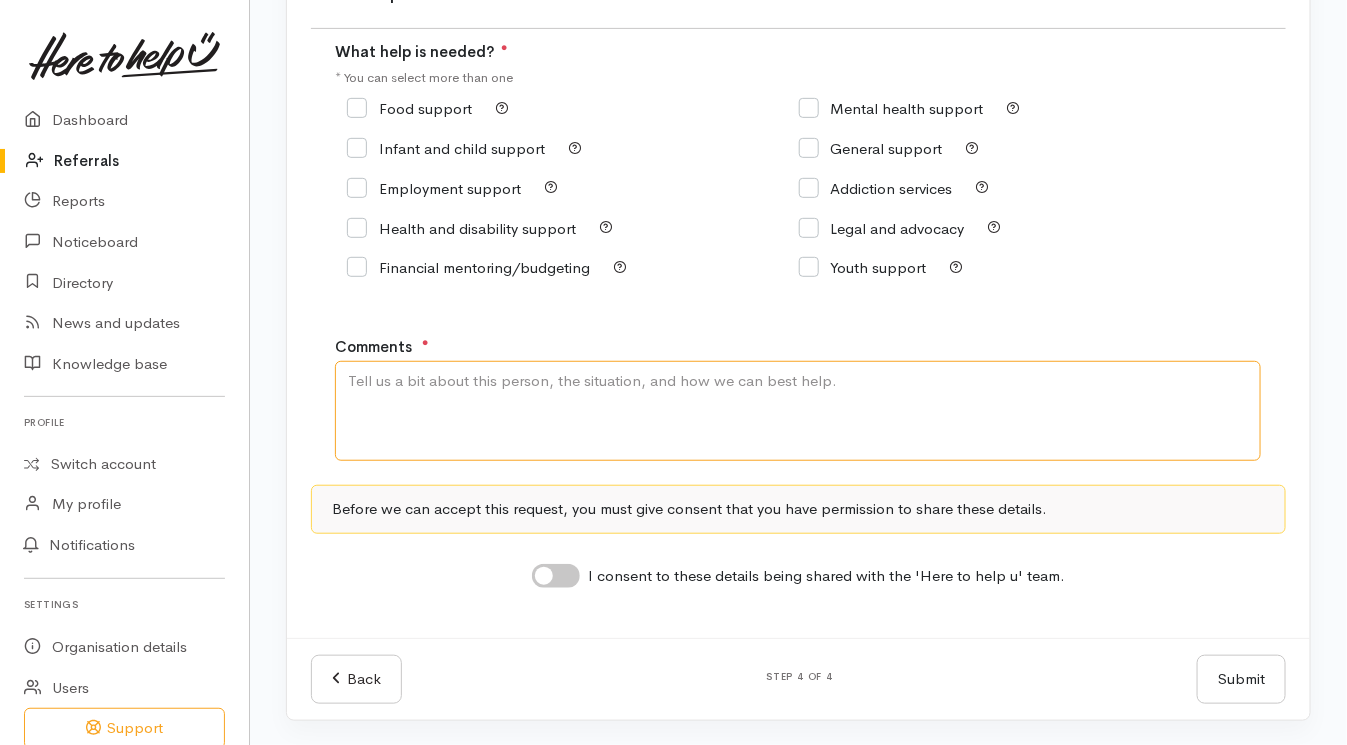 click on "Comments" at bounding box center (798, 411) 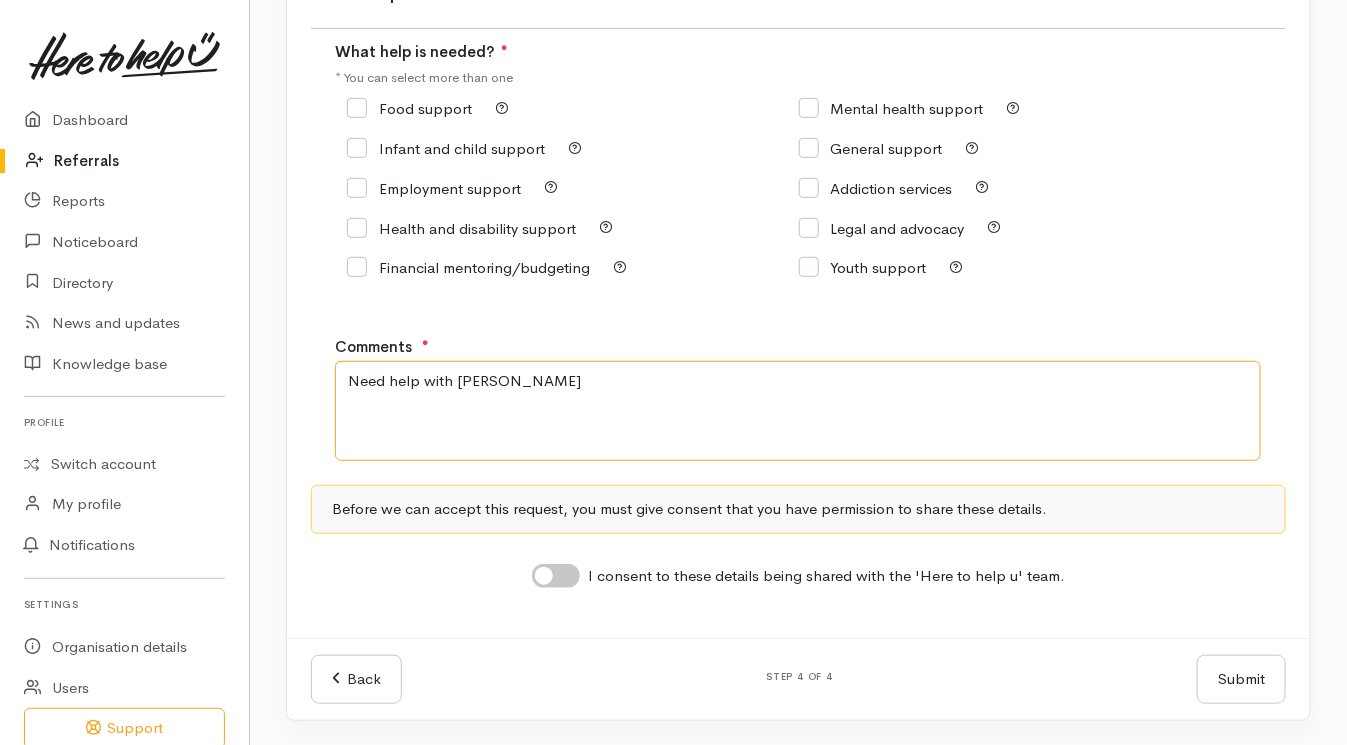 type on "Need help with kai" 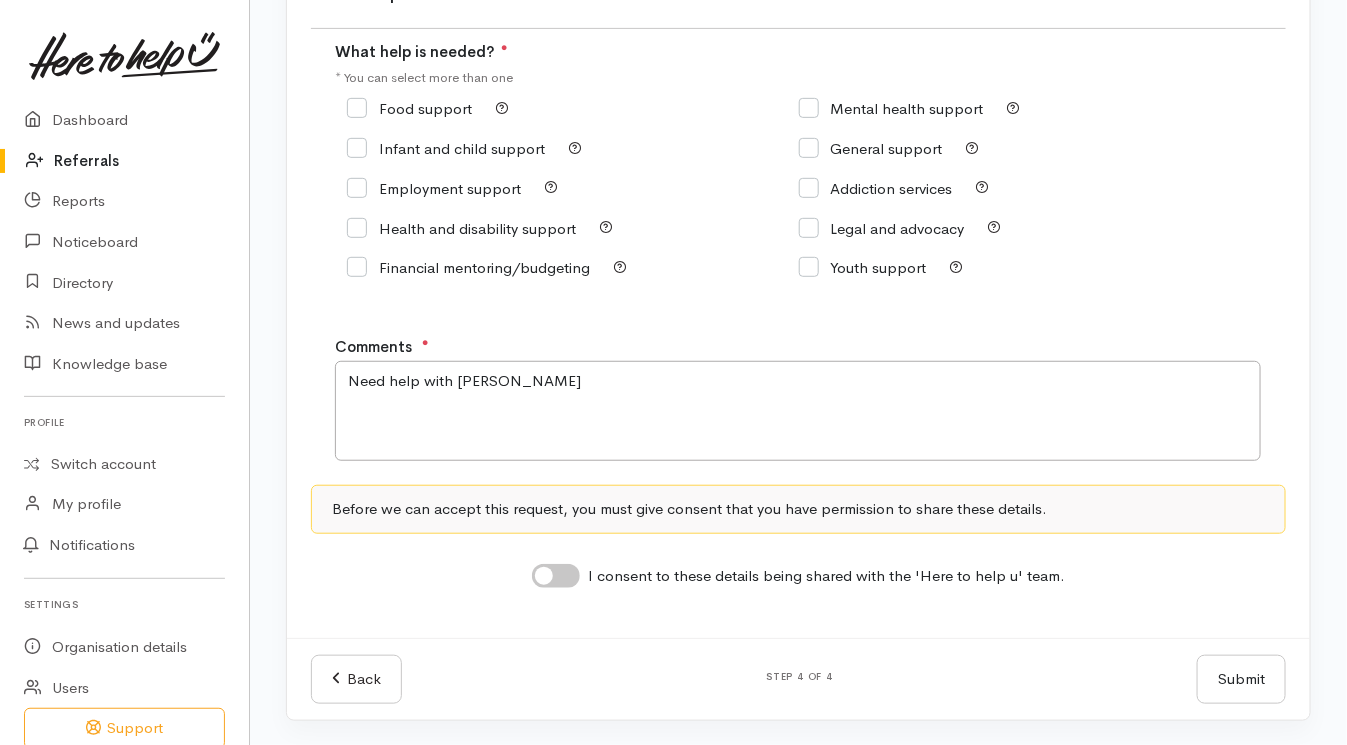 click on "Food support" at bounding box center [409, 108] 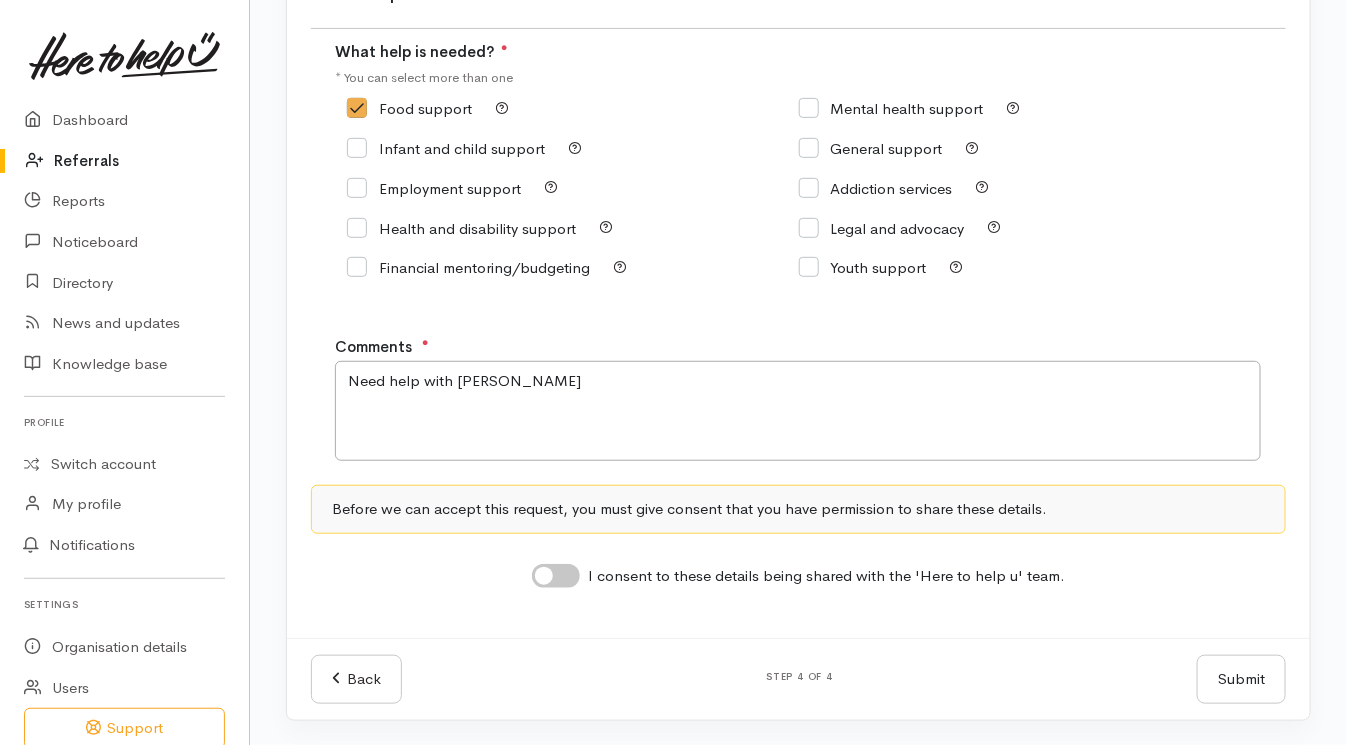 click on "Step 4 of 4
What help is needed
What help is needed?
●
* You can select more than one
Food support" at bounding box center (798, 291) 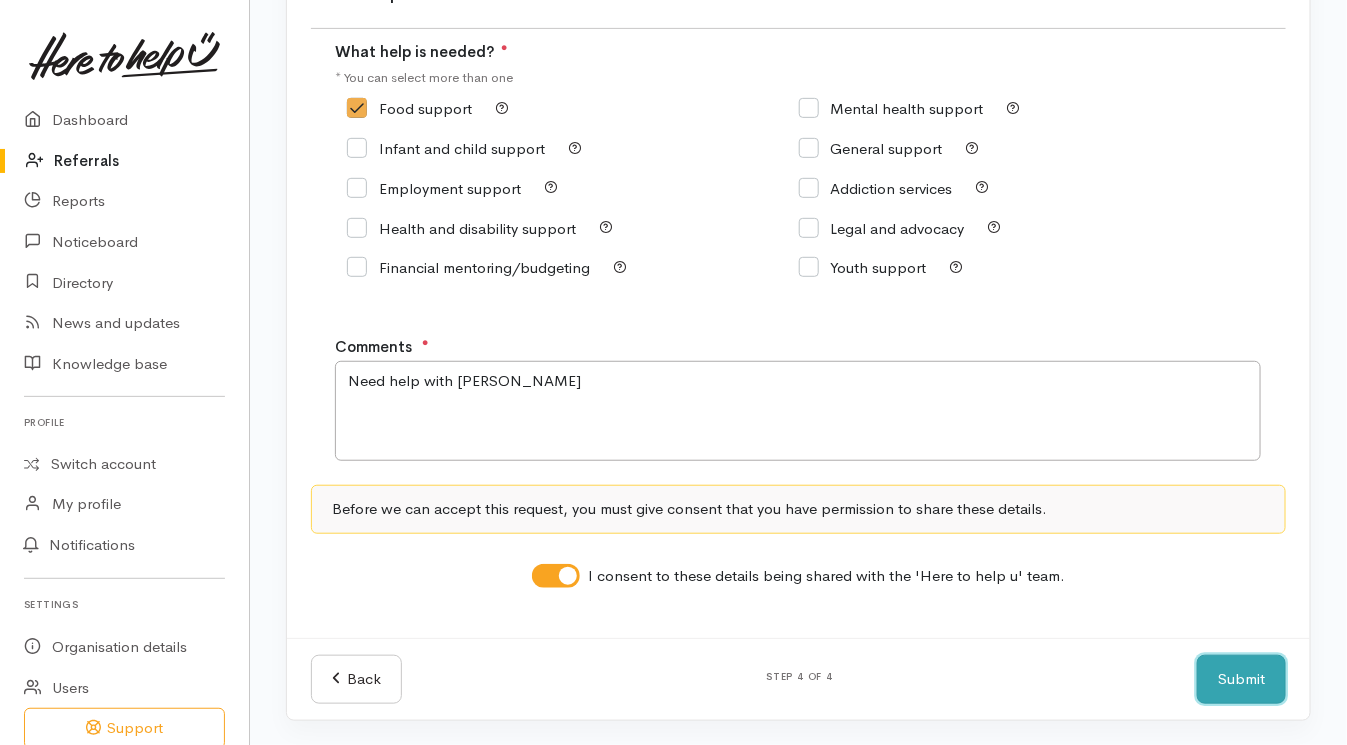 click on "Submit" at bounding box center [1241, 679] 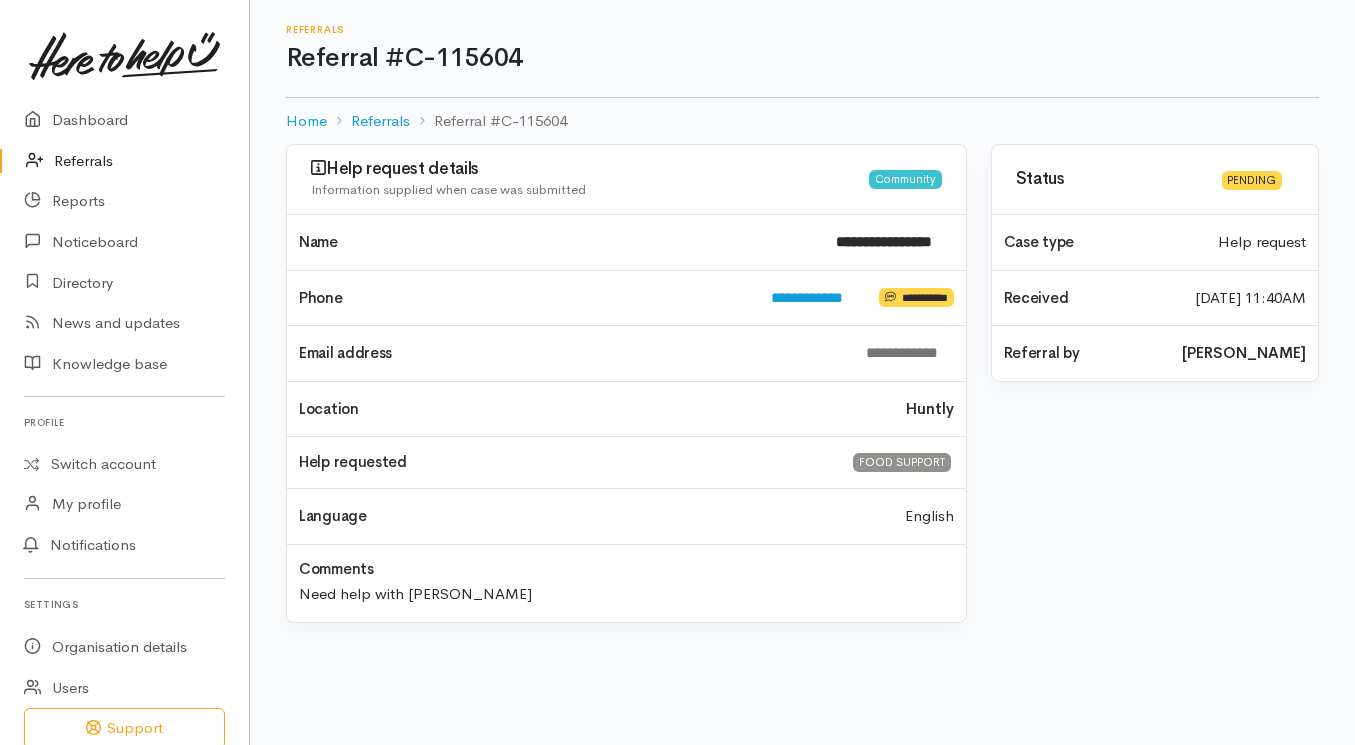 scroll, scrollTop: 0, scrollLeft: 0, axis: both 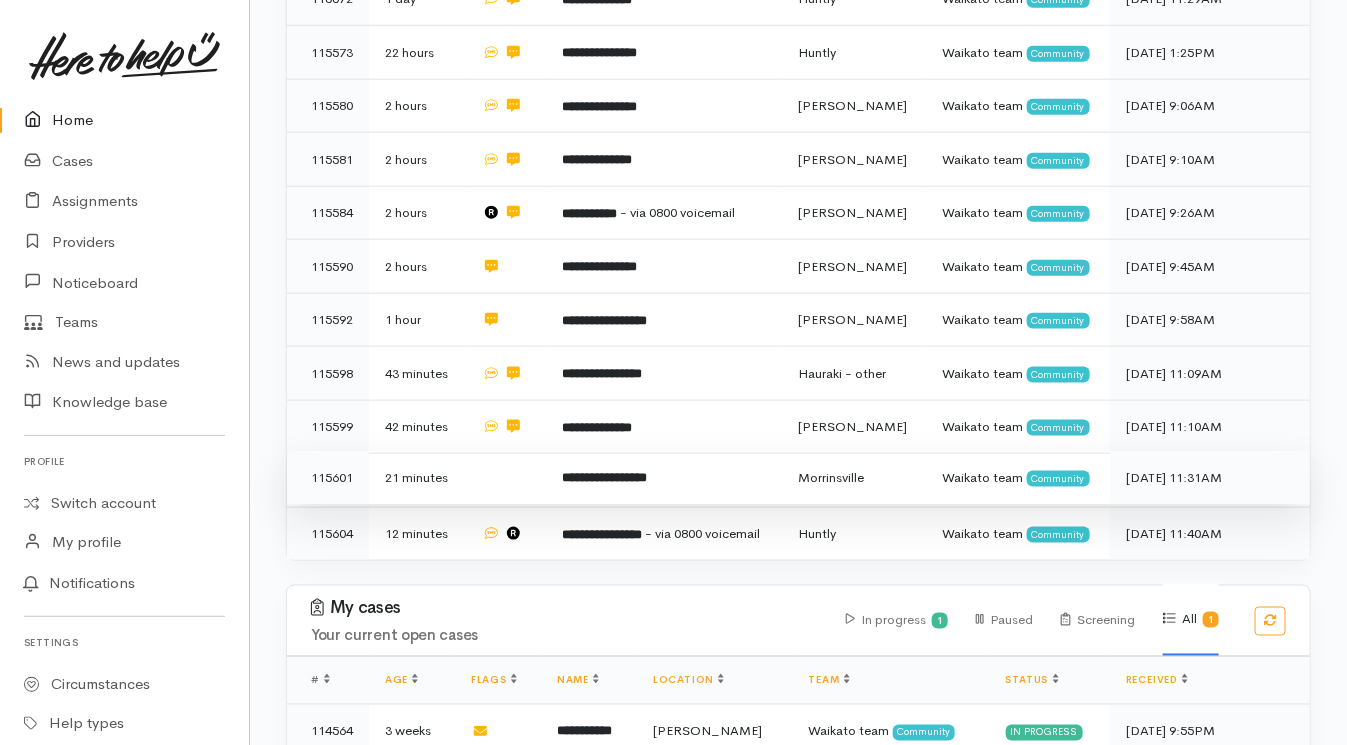 click at bounding box center (506, 478) 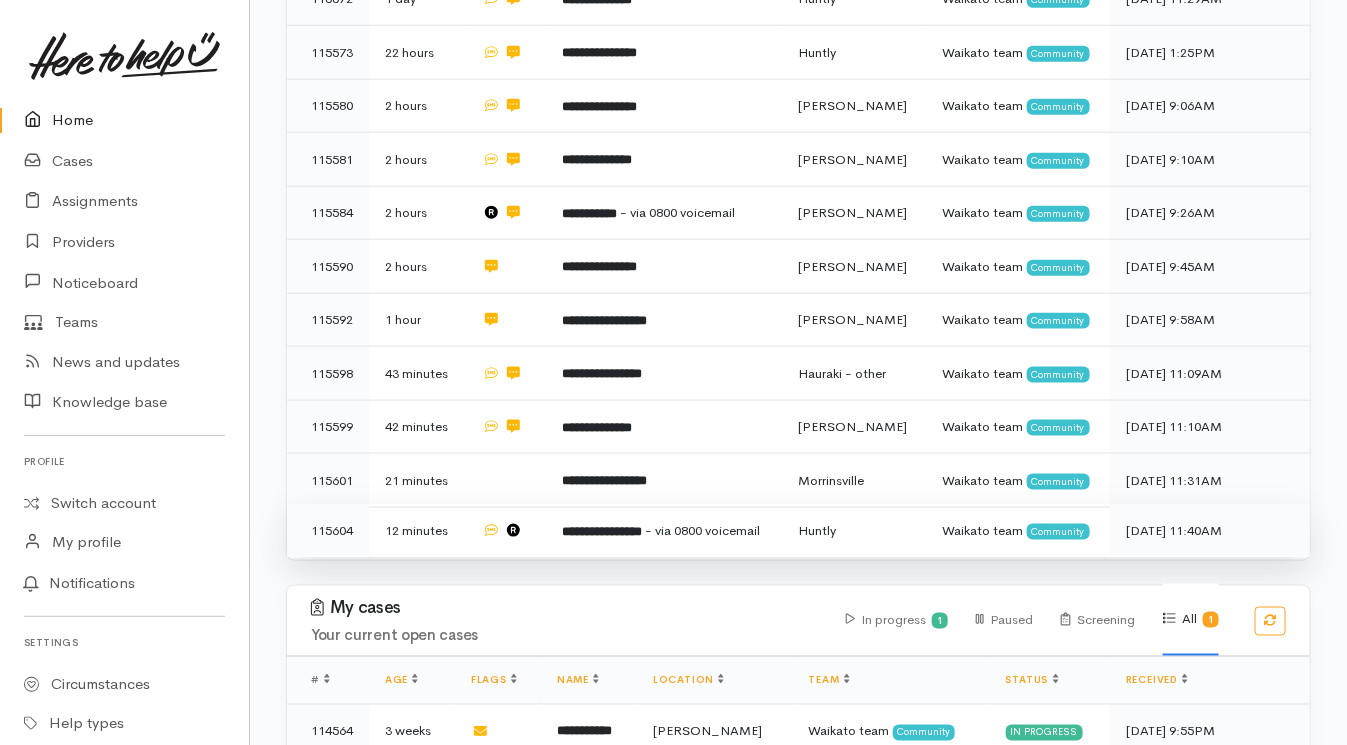 click at bounding box center [506, 530] 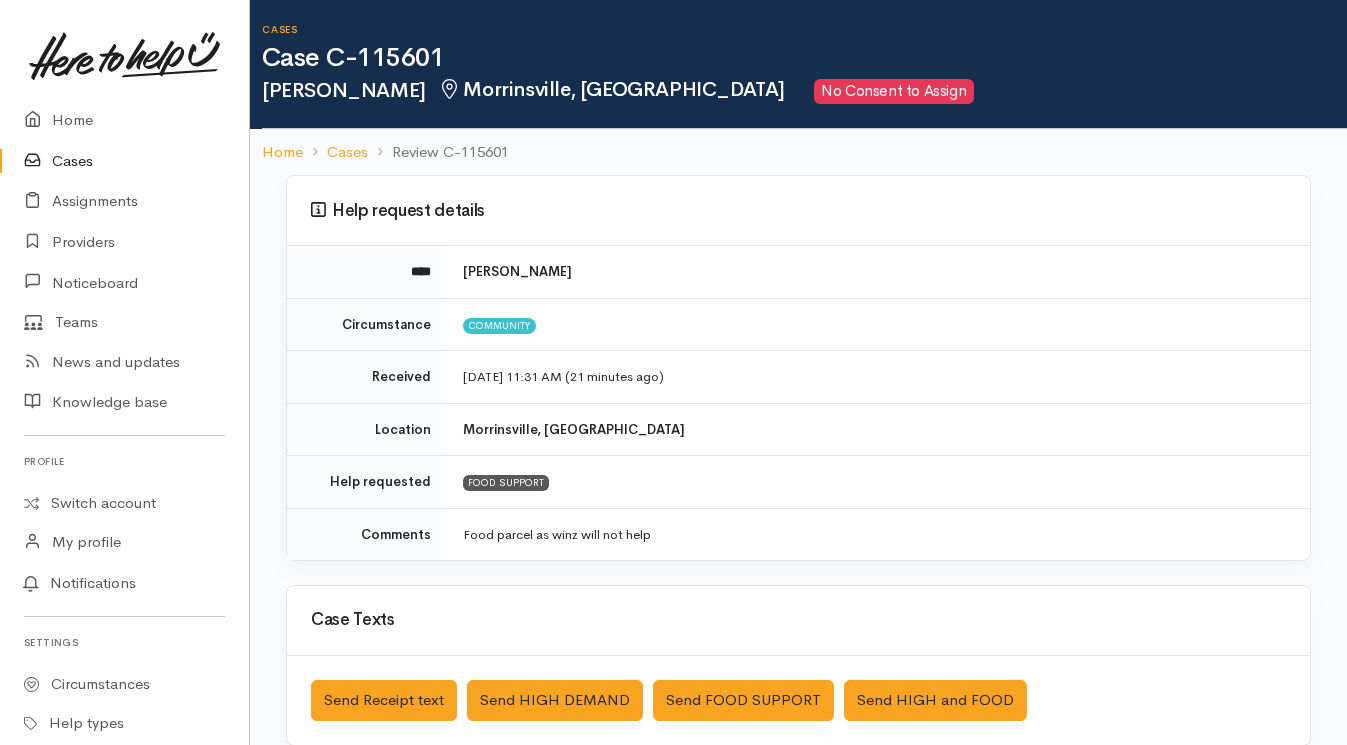 scroll, scrollTop: 0, scrollLeft: 0, axis: both 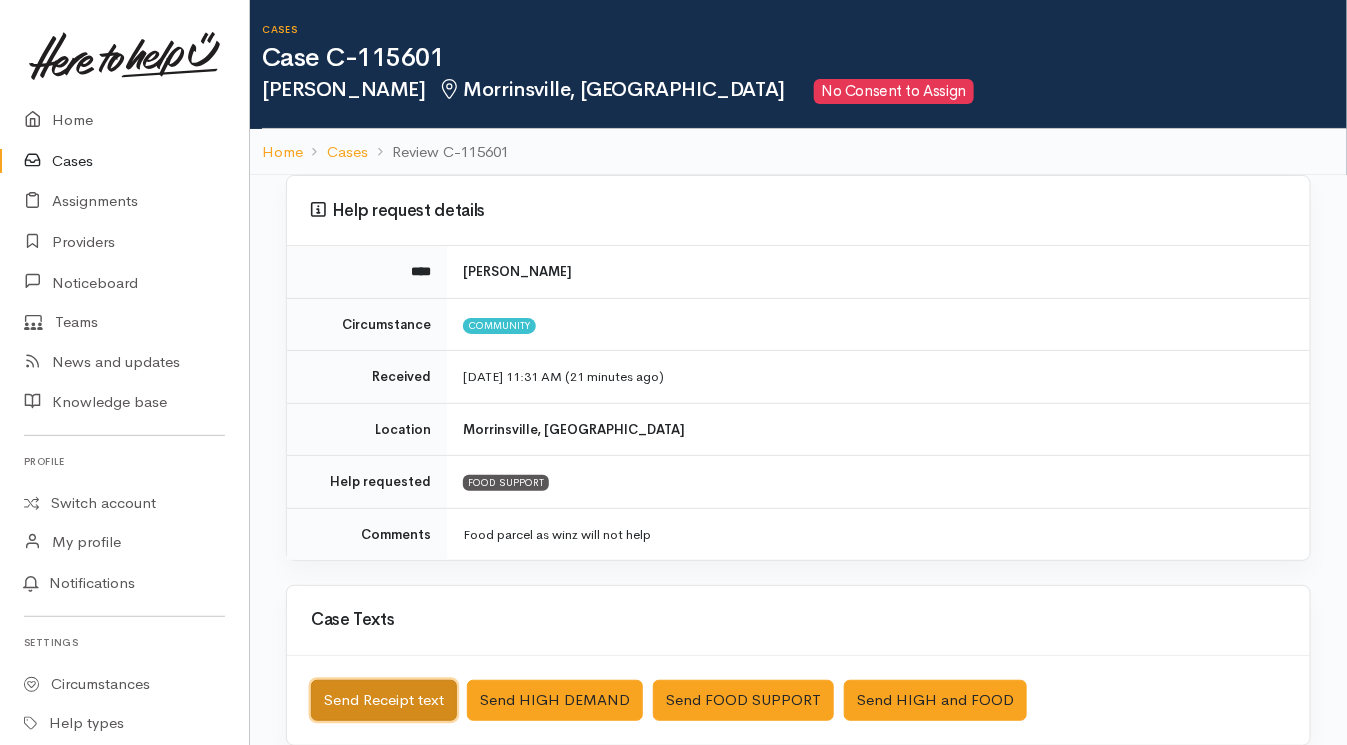 click on "Send Receipt text" at bounding box center (384, 700) 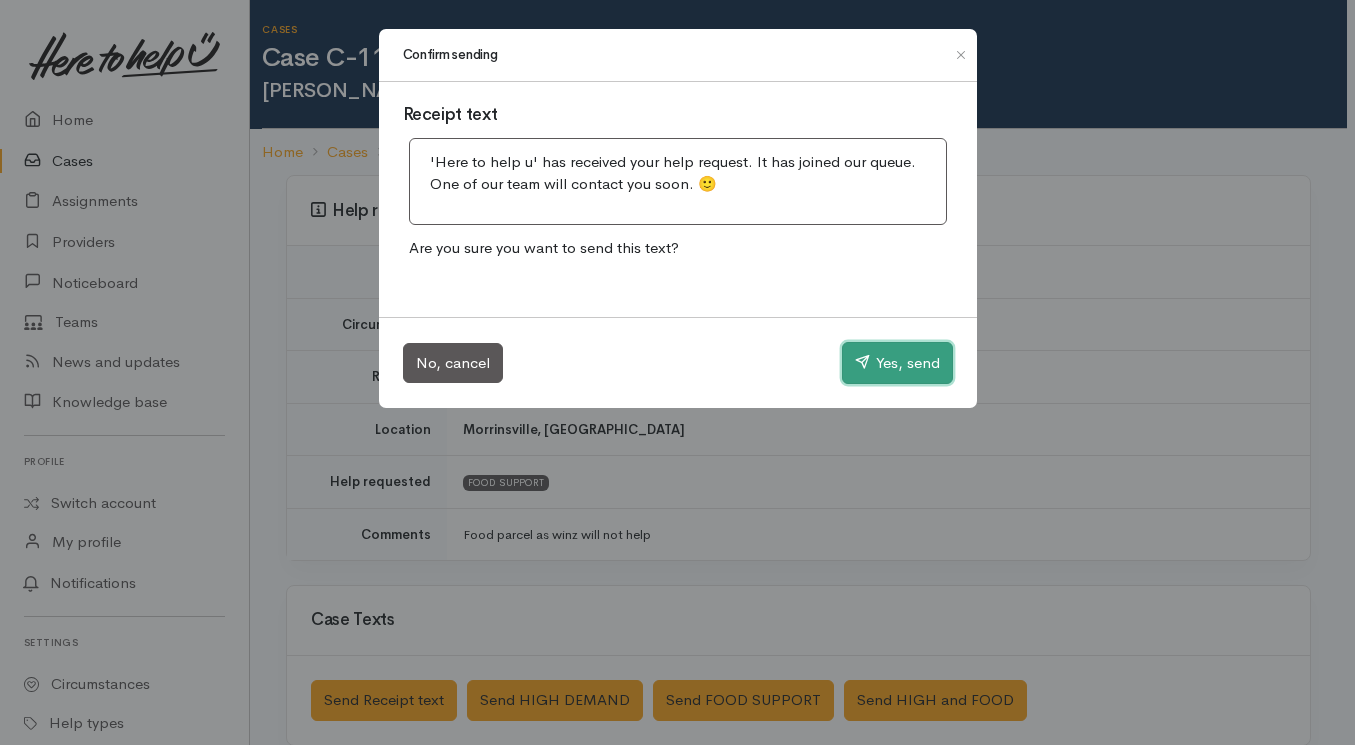 click at bounding box center (862, 361) 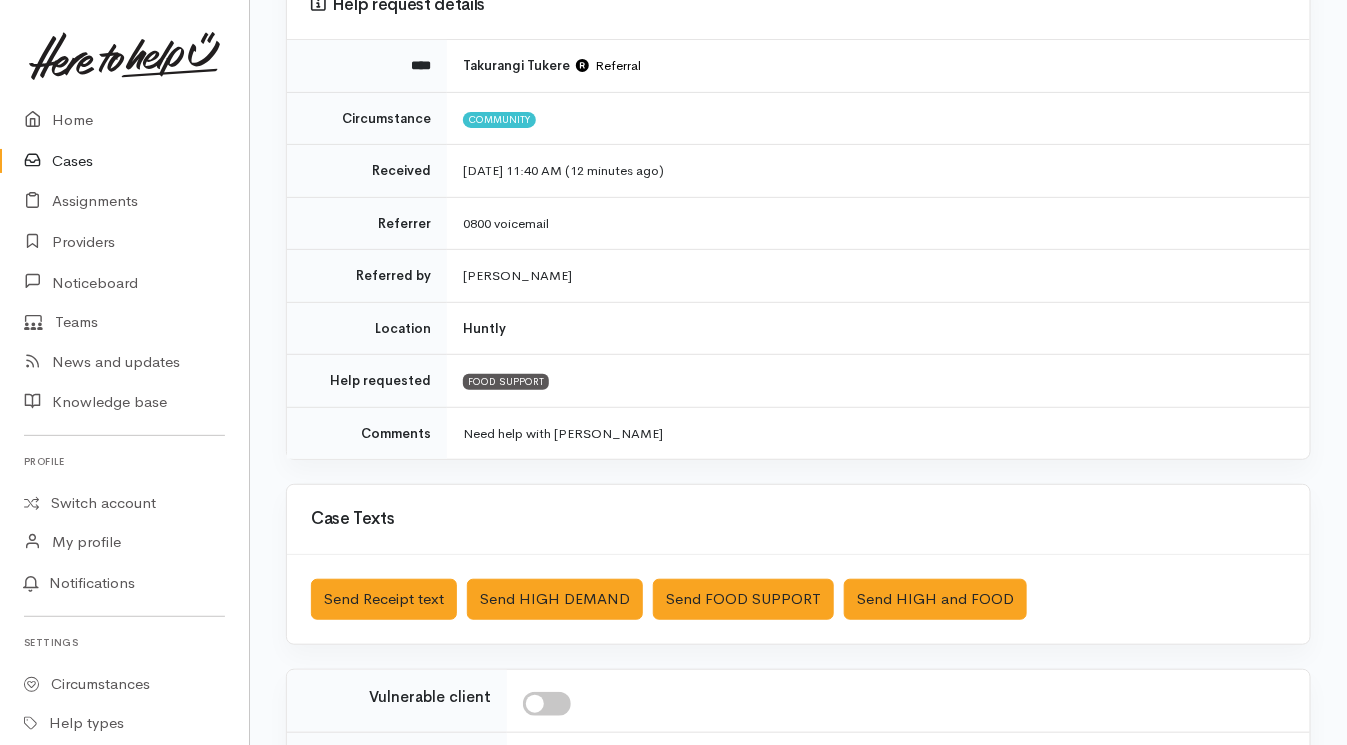 scroll, scrollTop: 209, scrollLeft: 0, axis: vertical 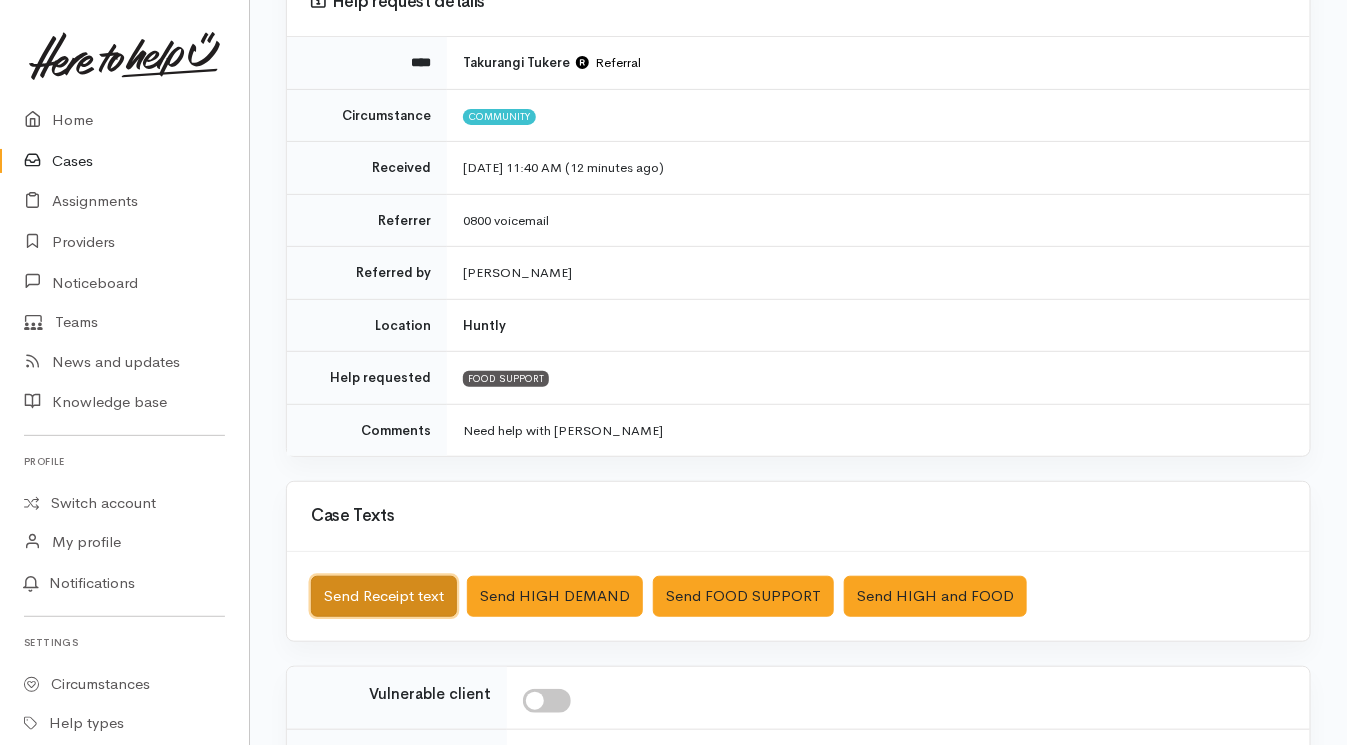 click on "Send Receipt text" at bounding box center [384, 596] 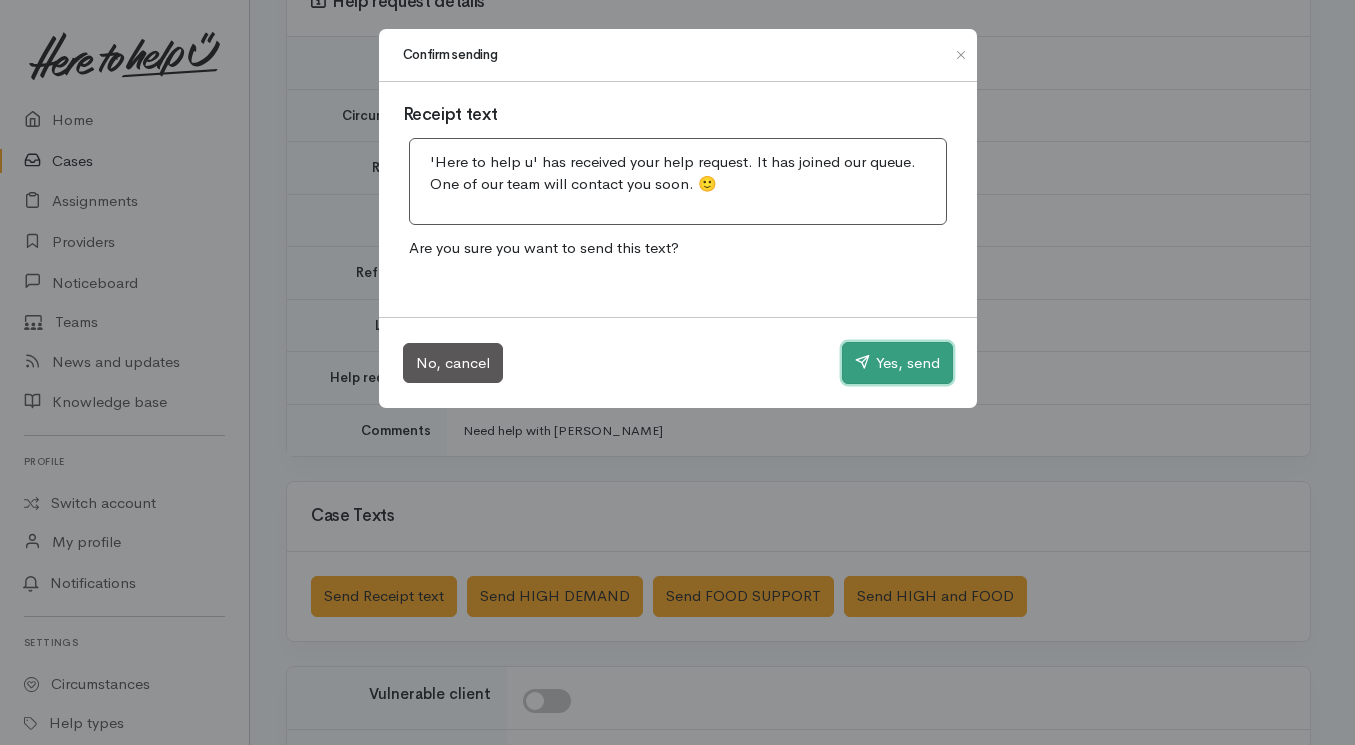 click on "Yes, send" at bounding box center (897, 363) 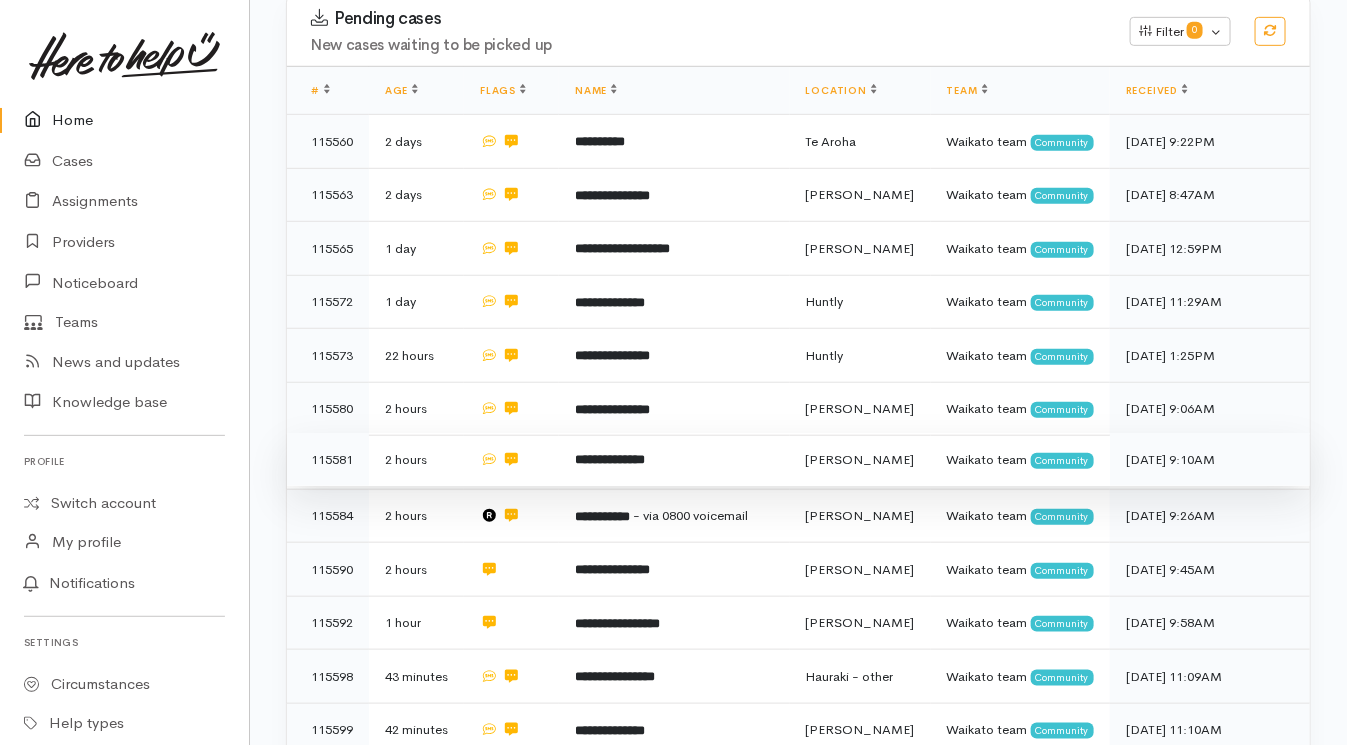 scroll, scrollTop: 392, scrollLeft: 0, axis: vertical 